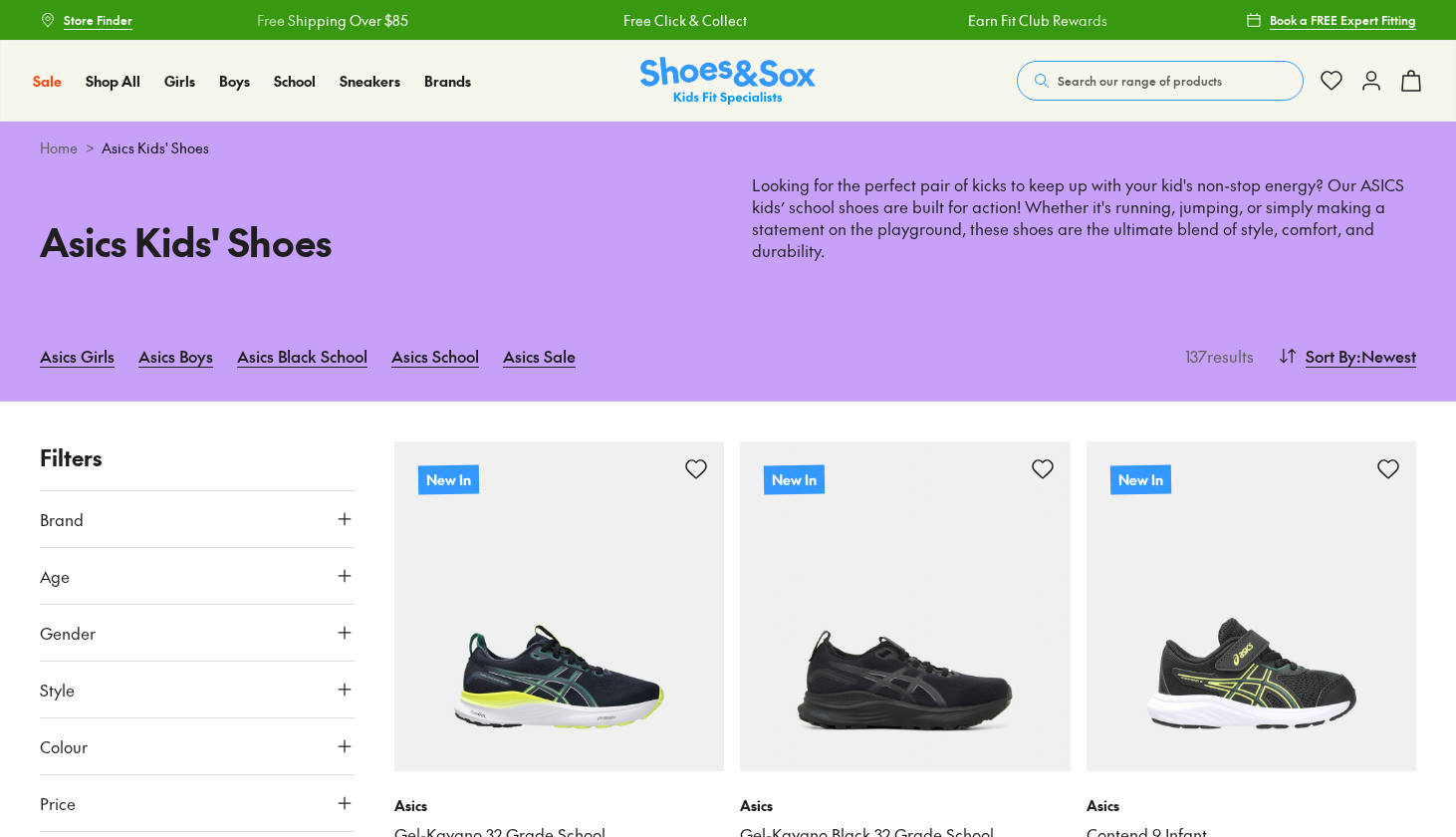 scroll, scrollTop: 108, scrollLeft: 0, axis: vertical 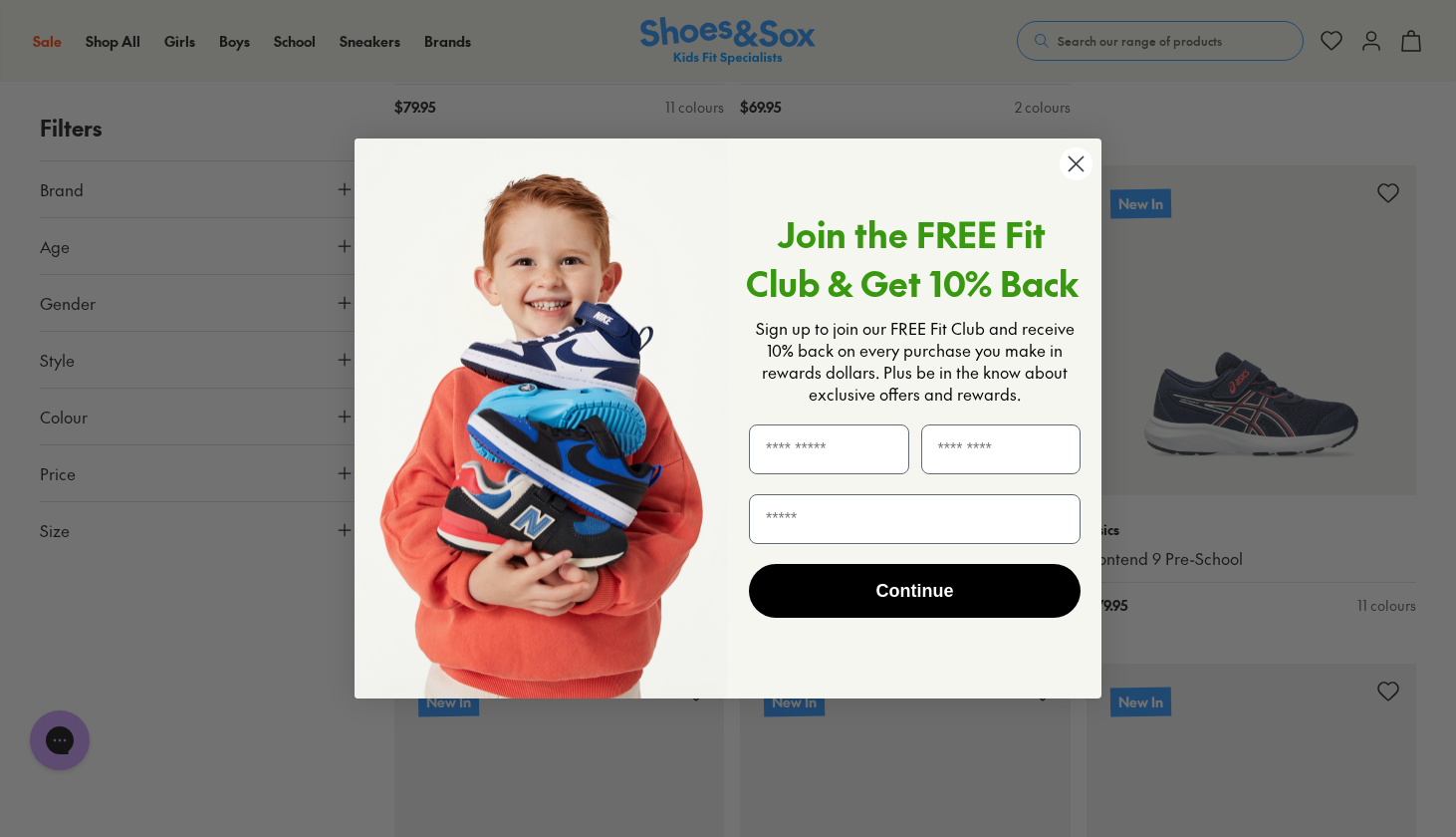 click at bounding box center (541, 418) 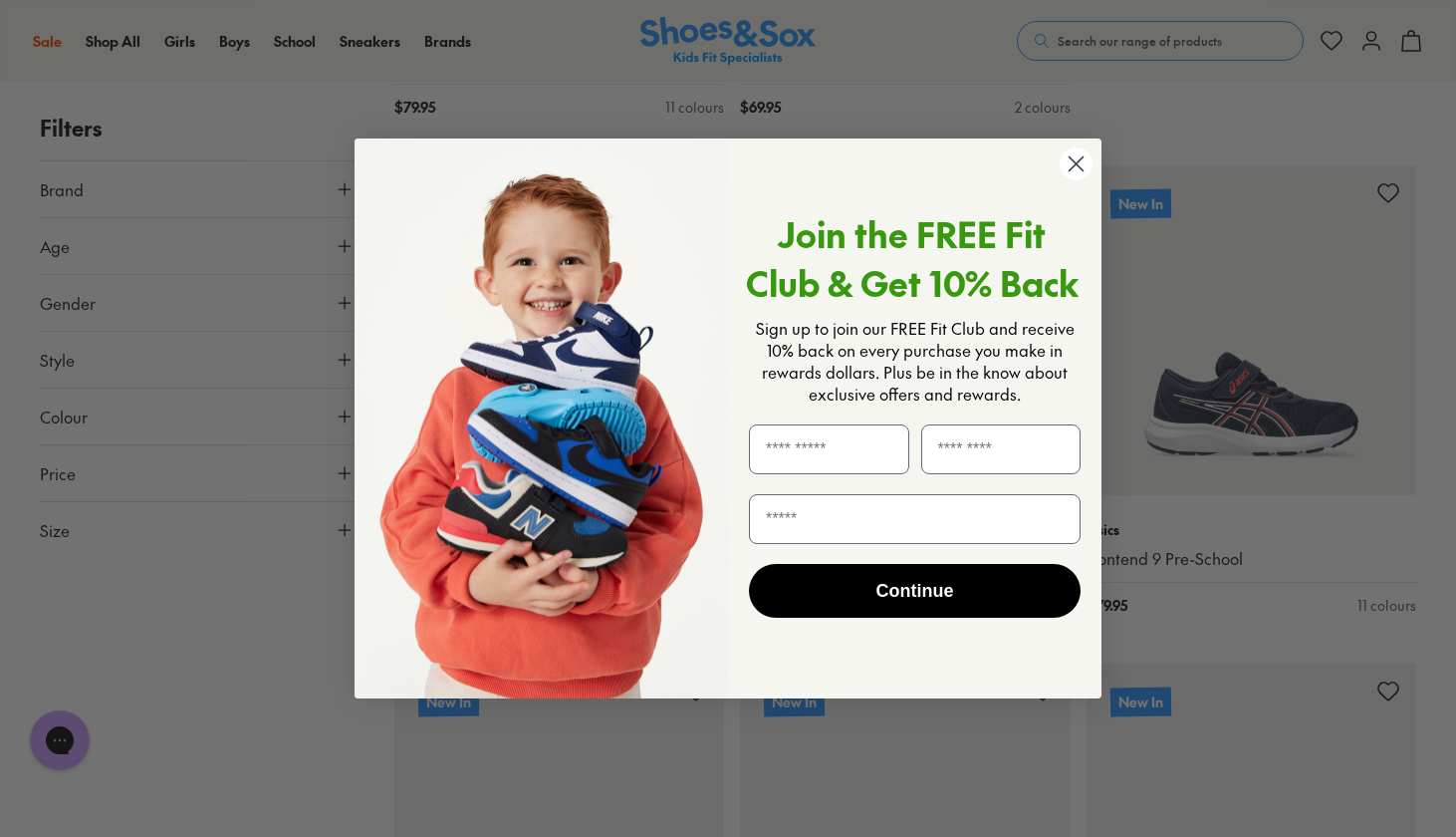 click 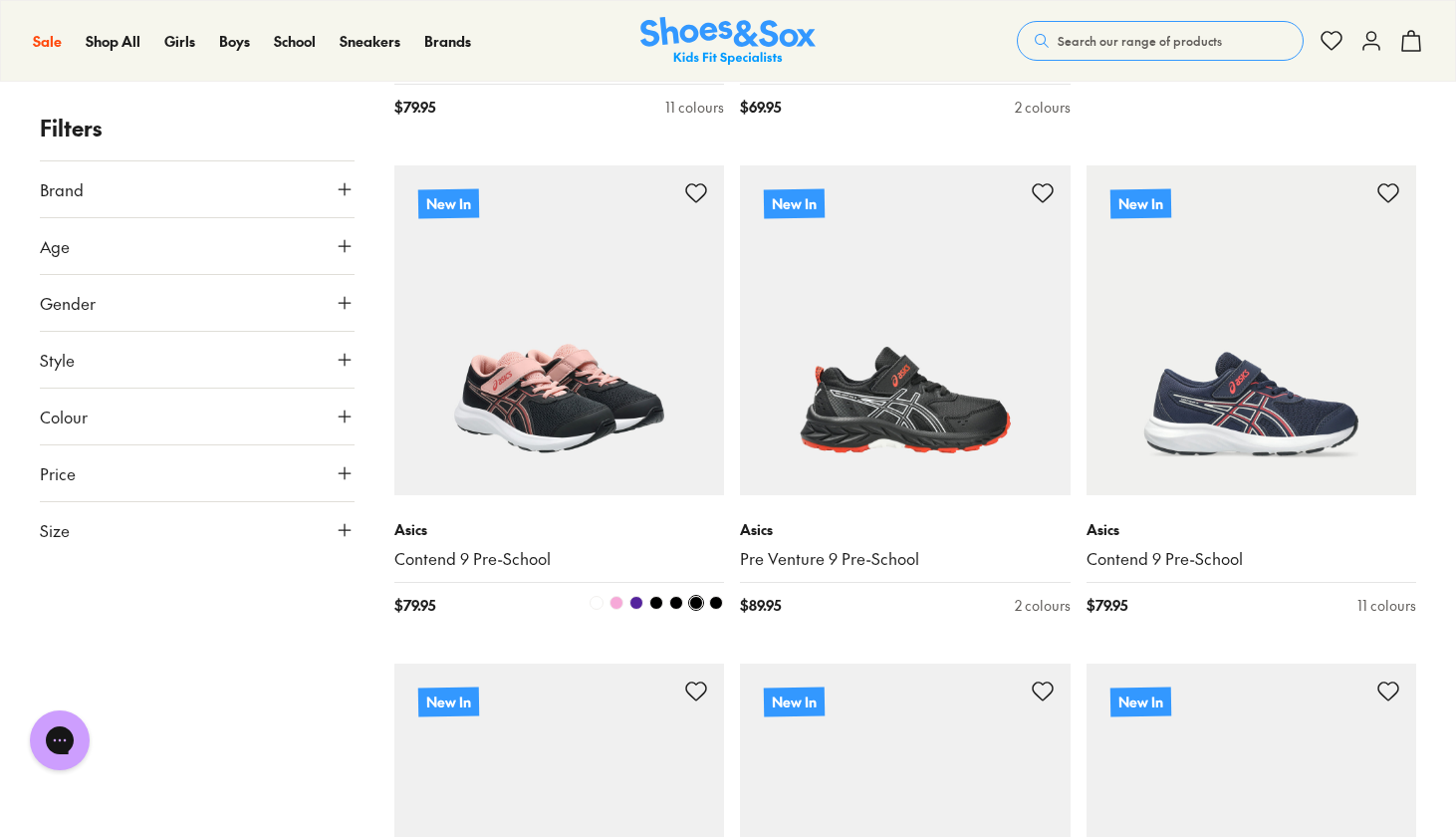 click at bounding box center (560, 331) 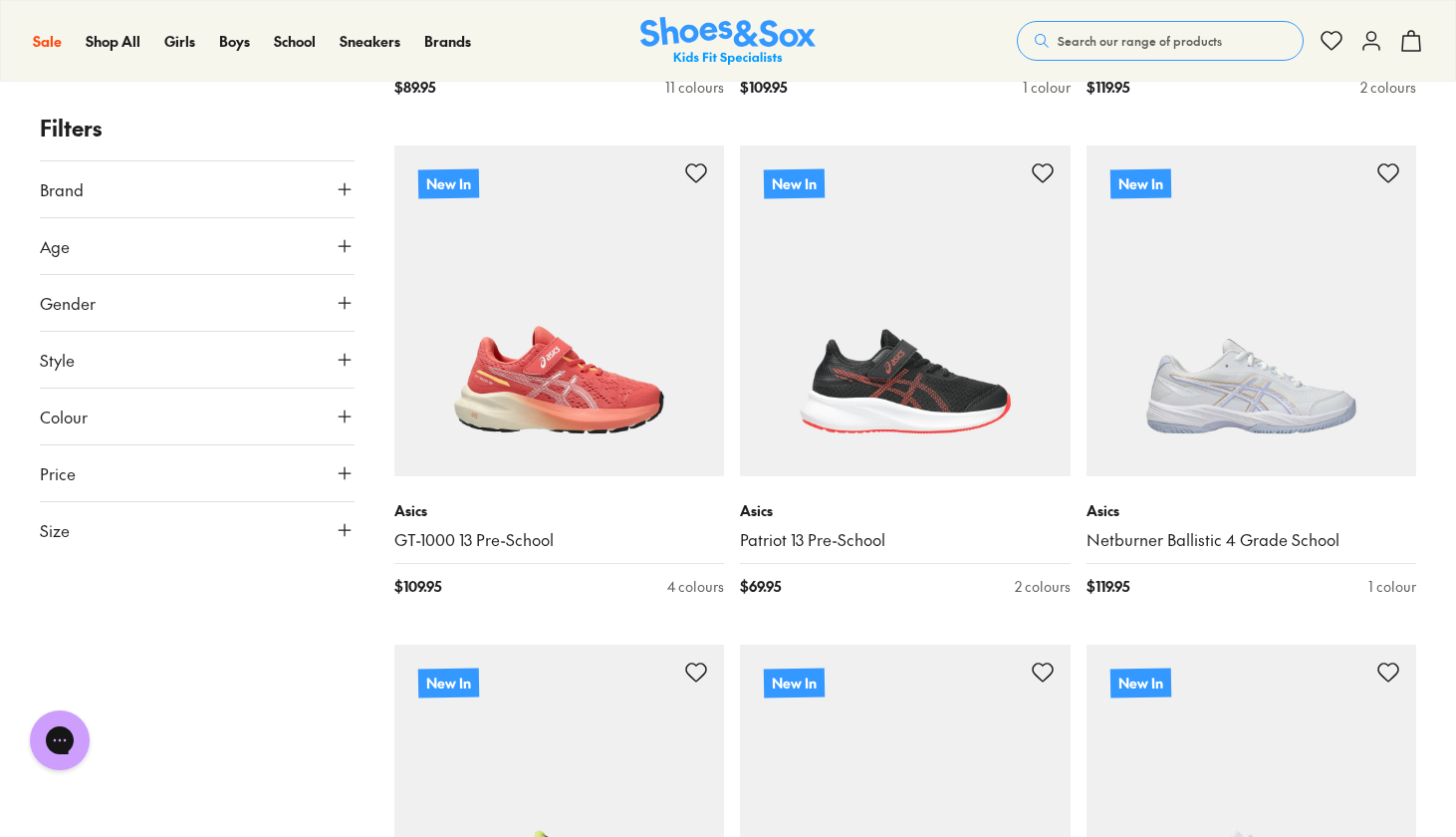 scroll, scrollTop: 3289, scrollLeft: 0, axis: vertical 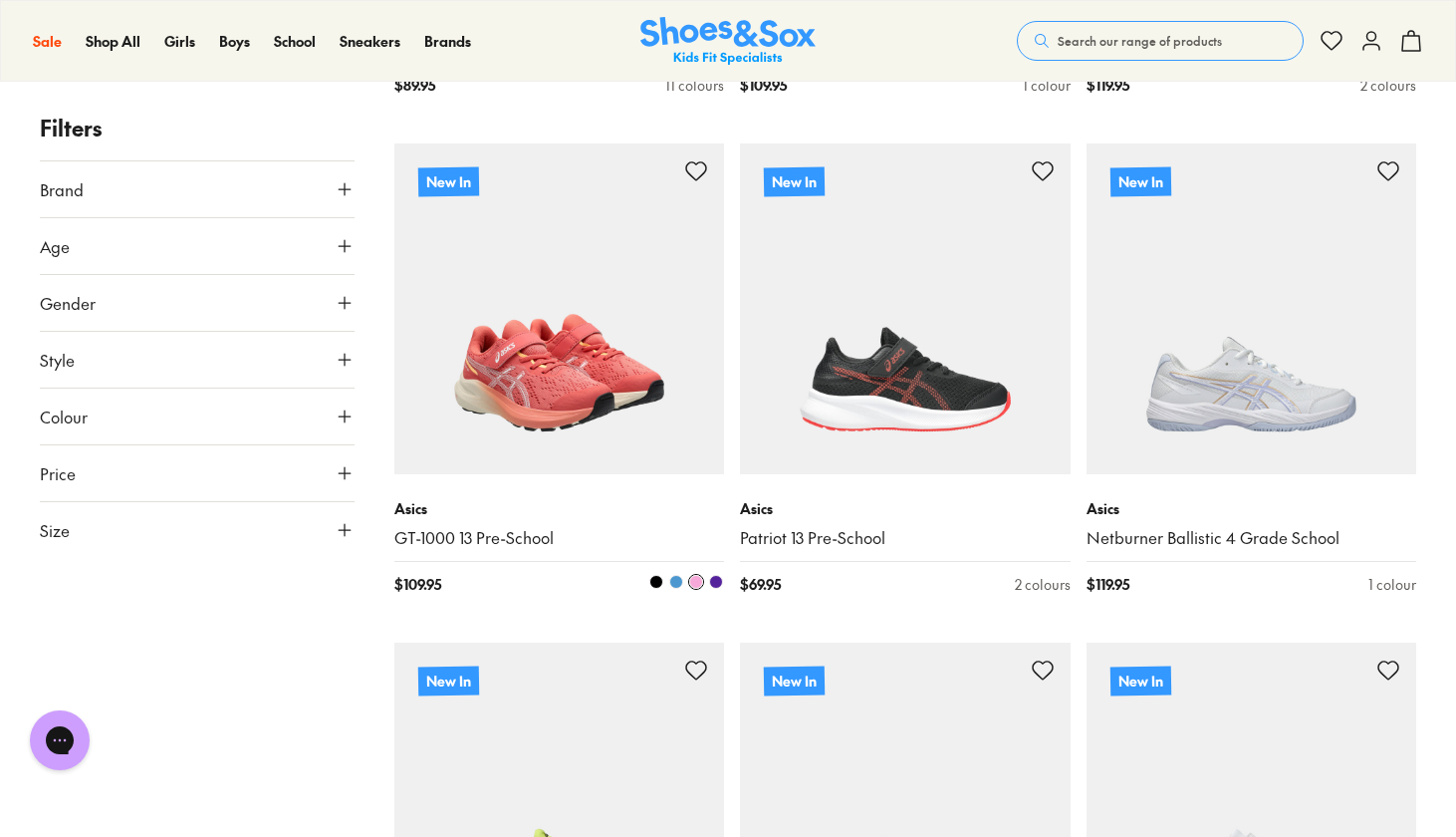 click at bounding box center [716, 582] 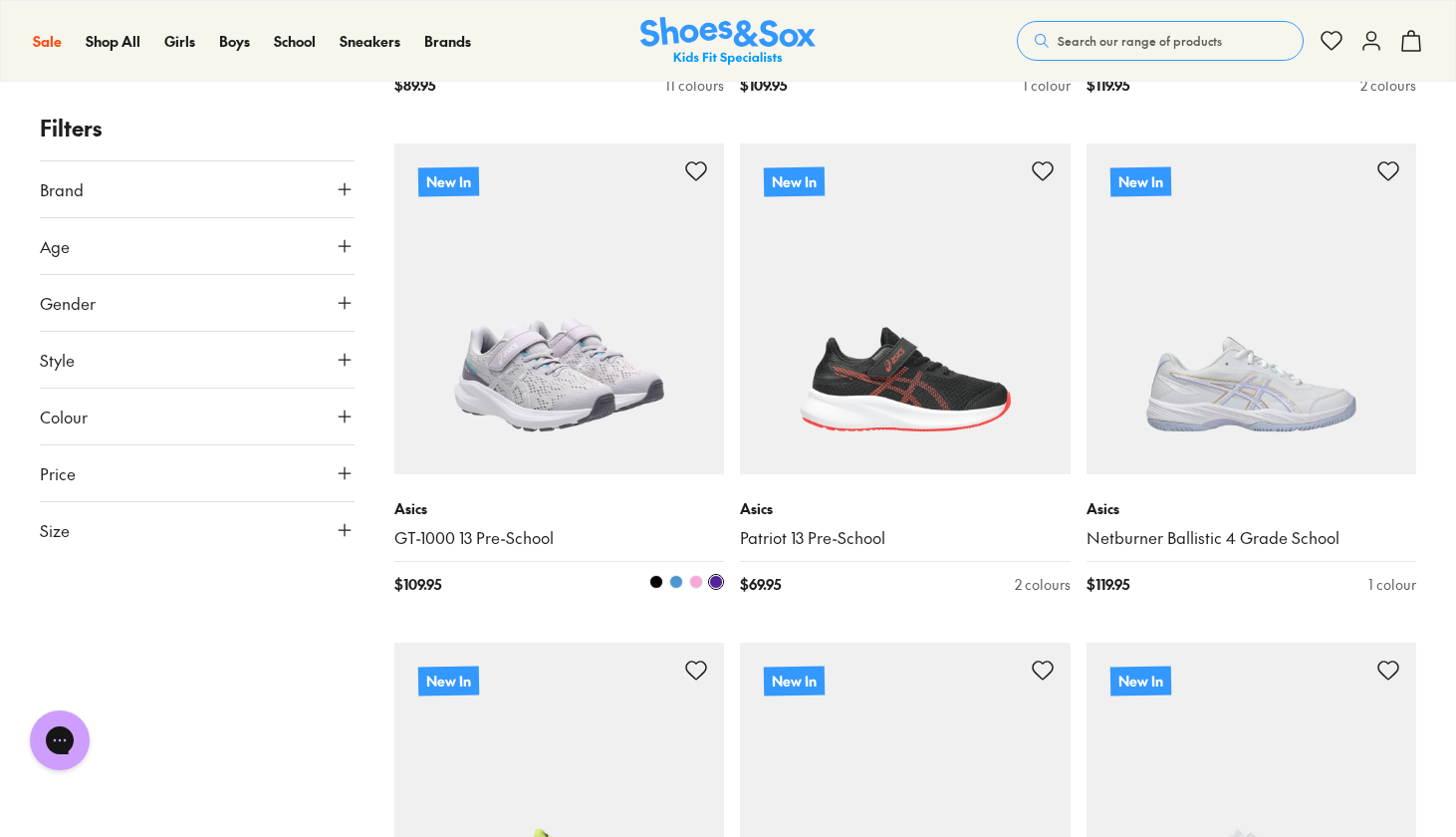 click at bounding box center (656, 582) 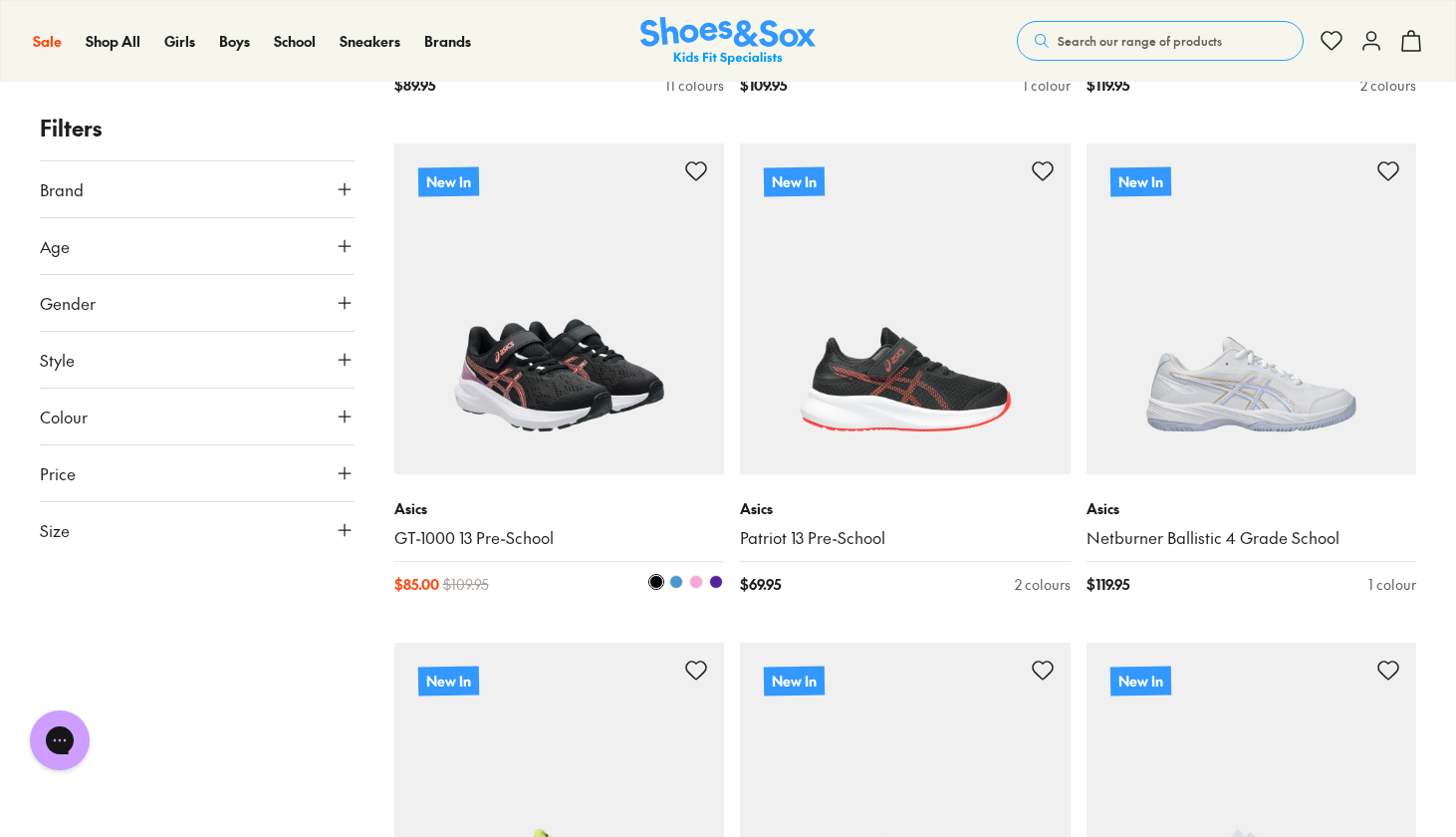 click at bounding box center (560, 309) 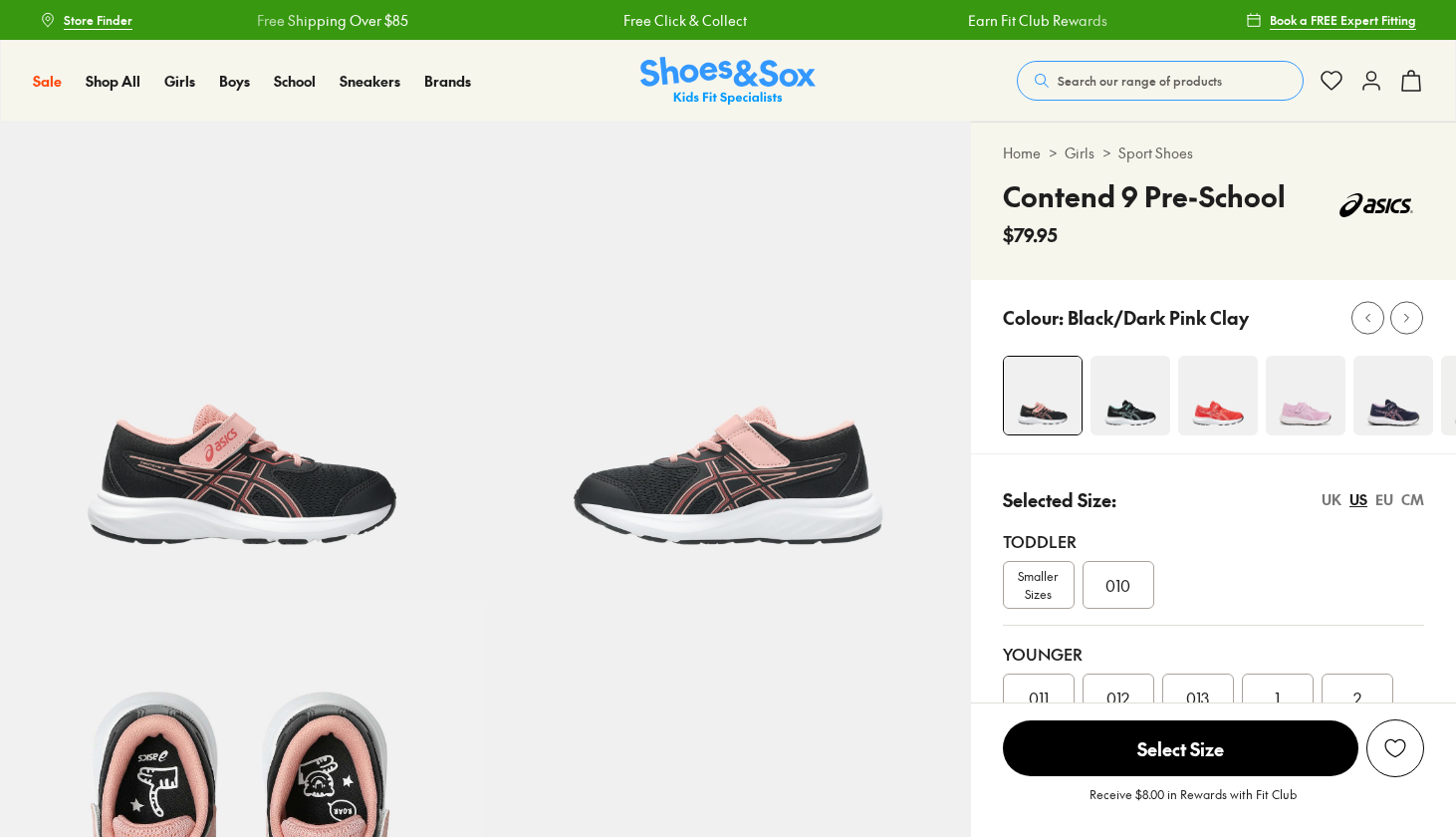scroll, scrollTop: 0, scrollLeft: 0, axis: both 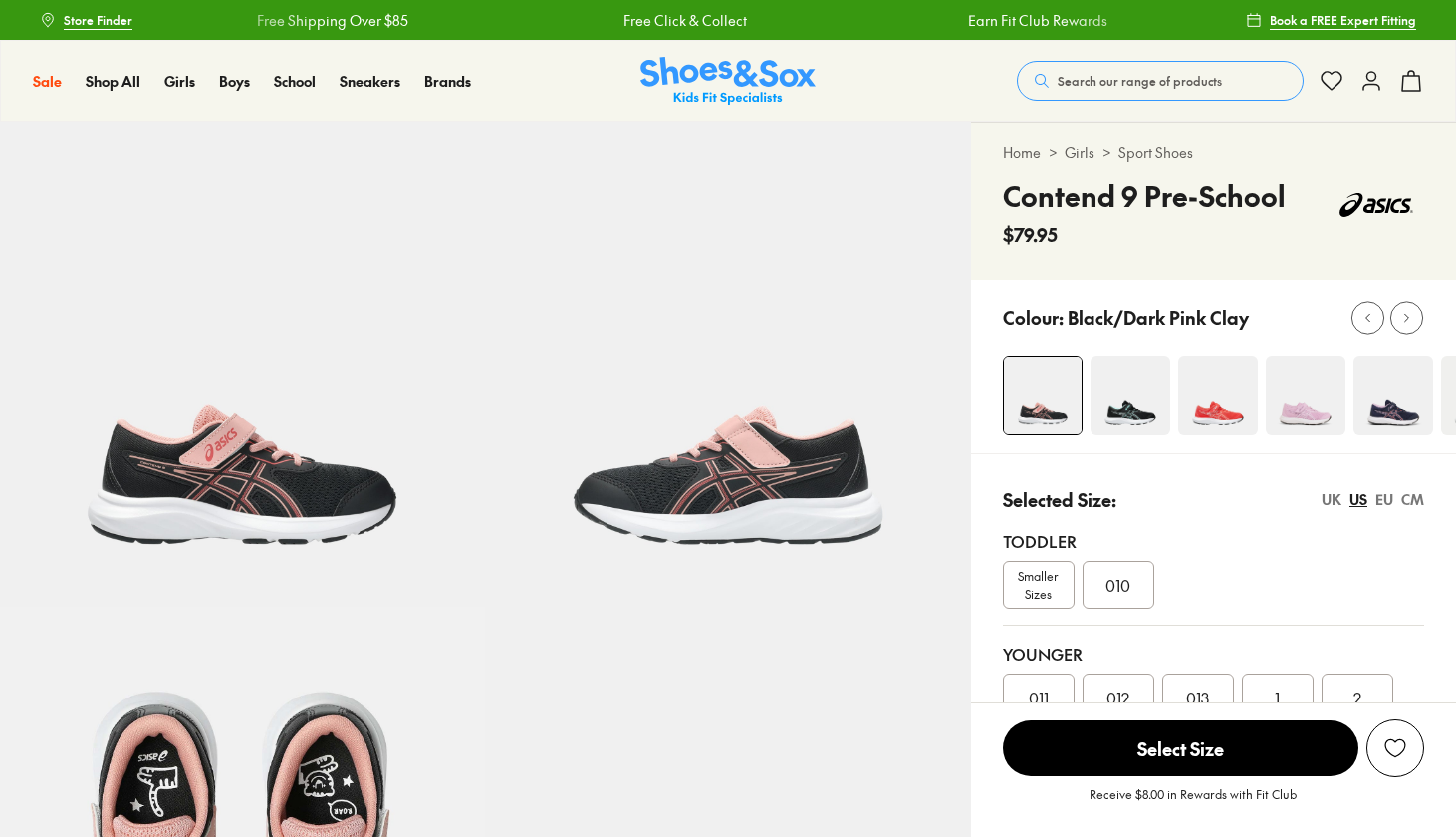 select on "*" 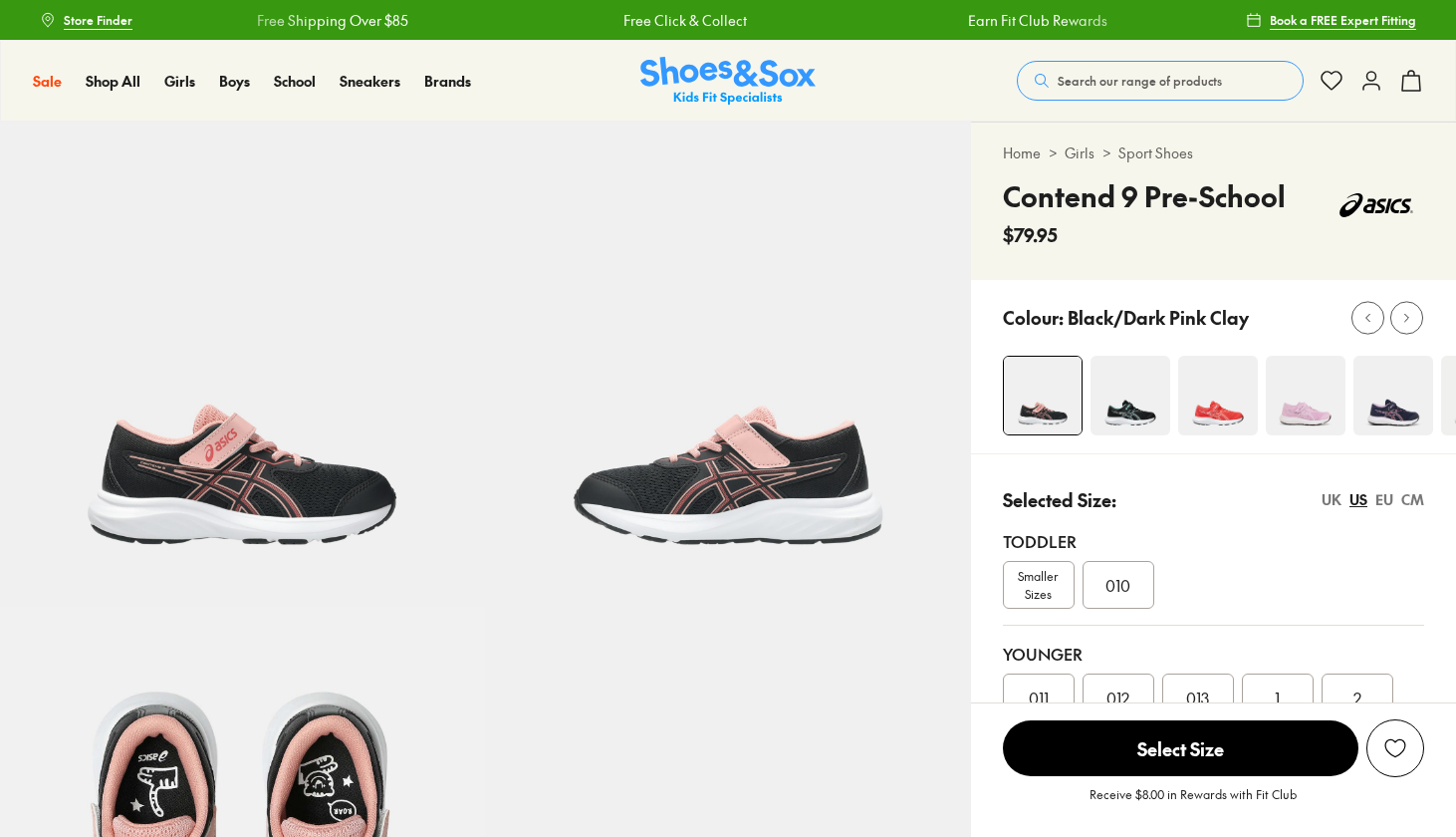 click 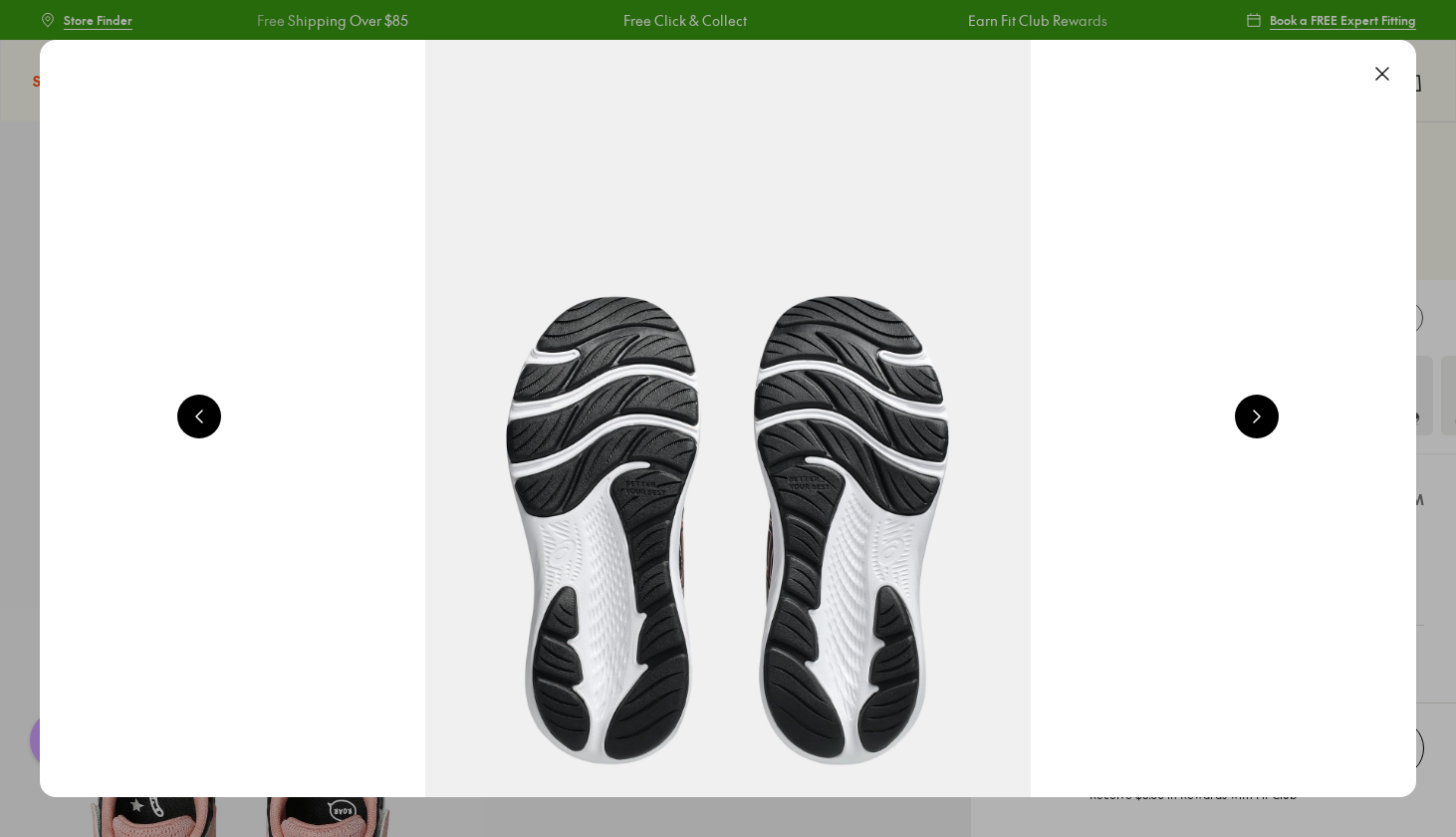scroll, scrollTop: 0, scrollLeft: 0, axis: both 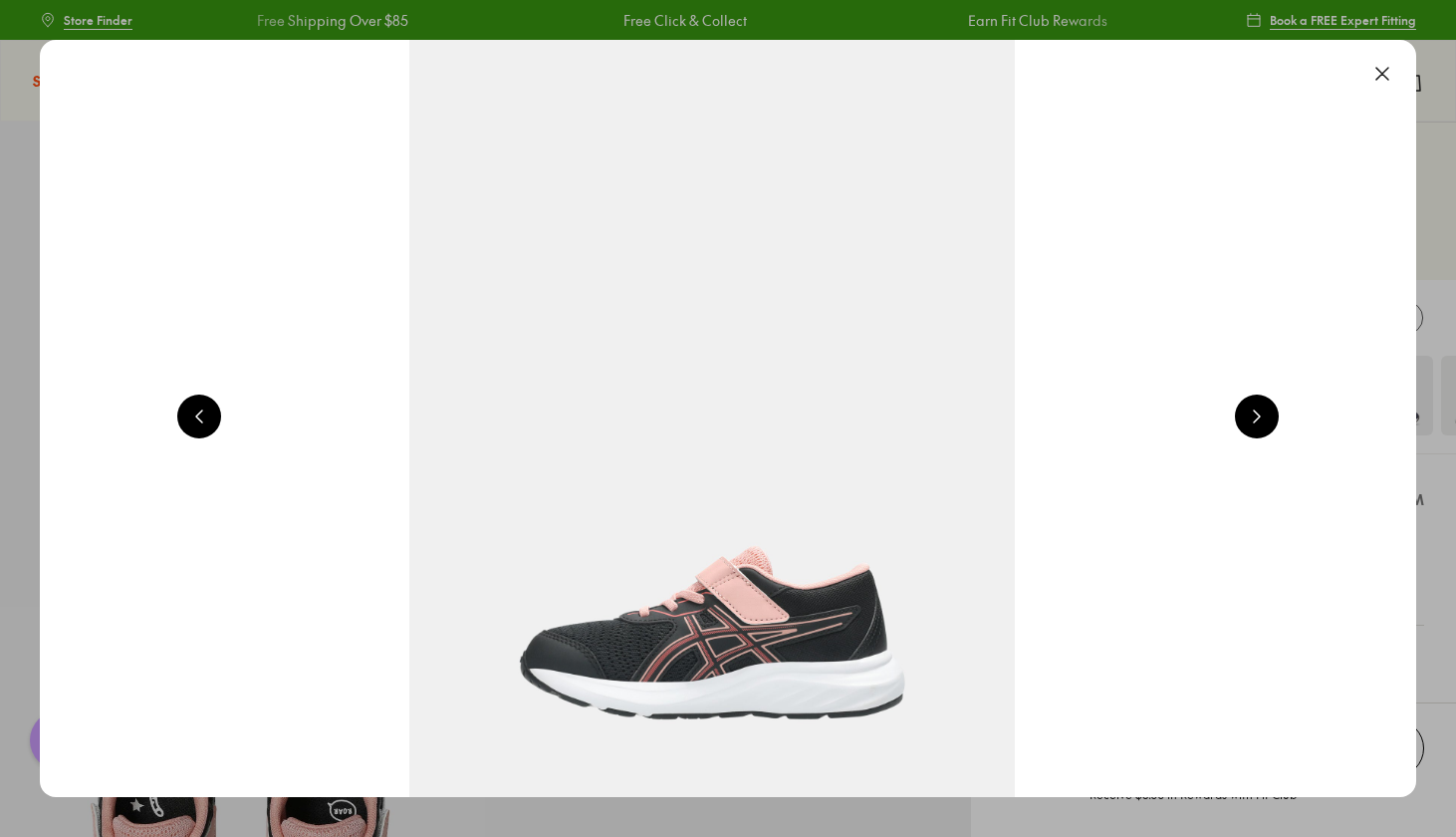 click at bounding box center [1257, 417] 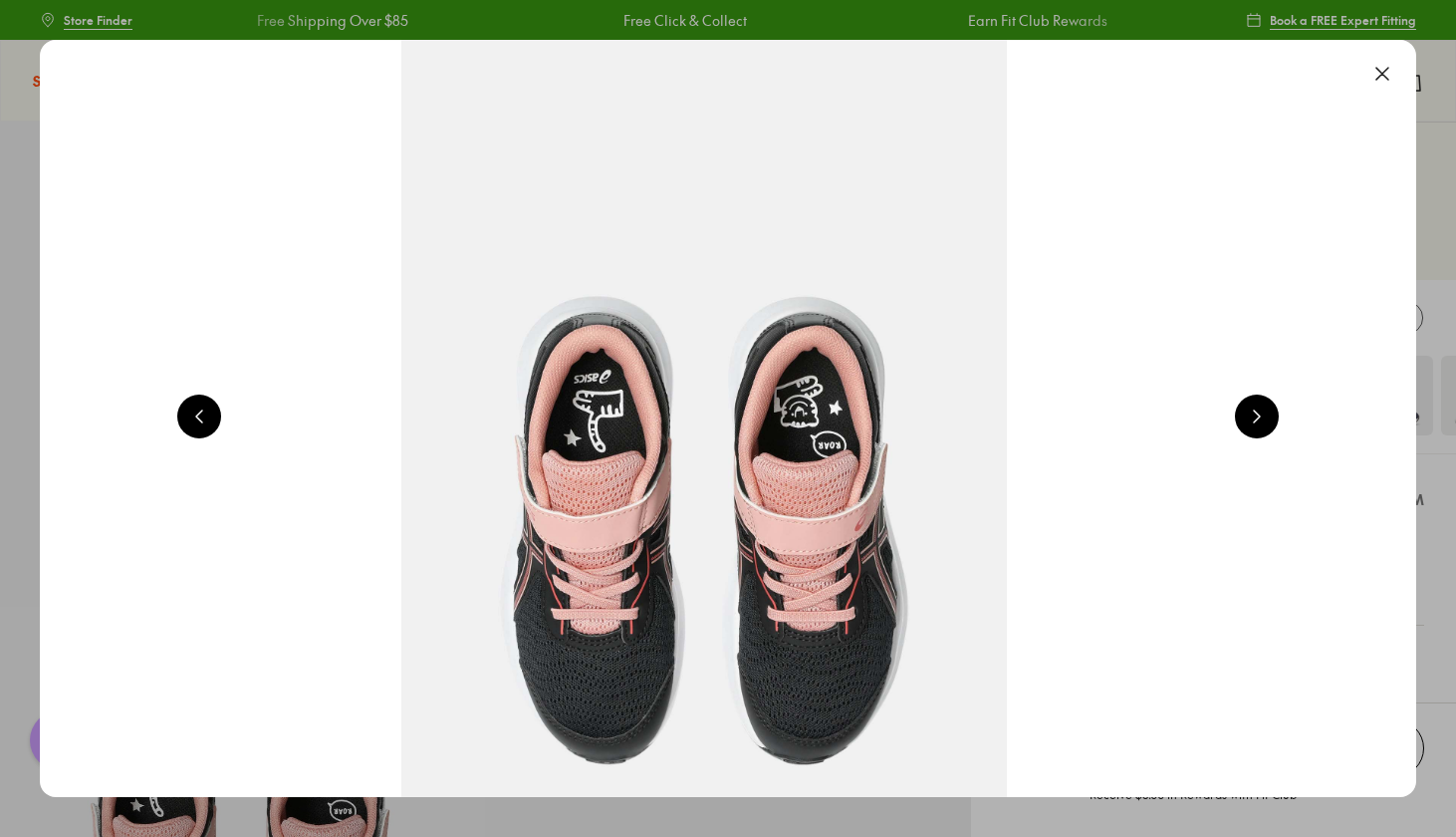 click at bounding box center [1257, 417] 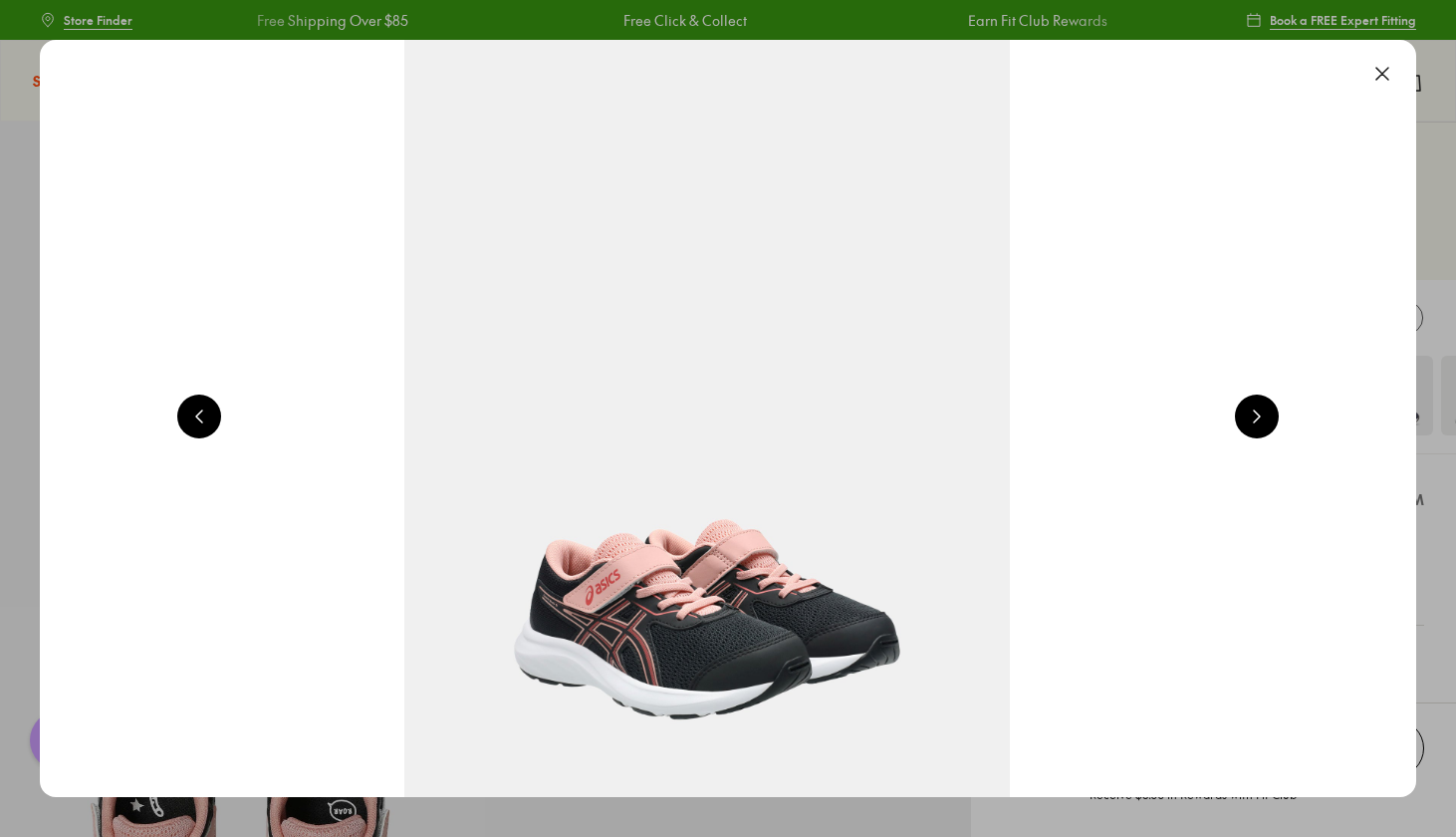 scroll, scrollTop: 0, scrollLeft: 5537, axis: horizontal 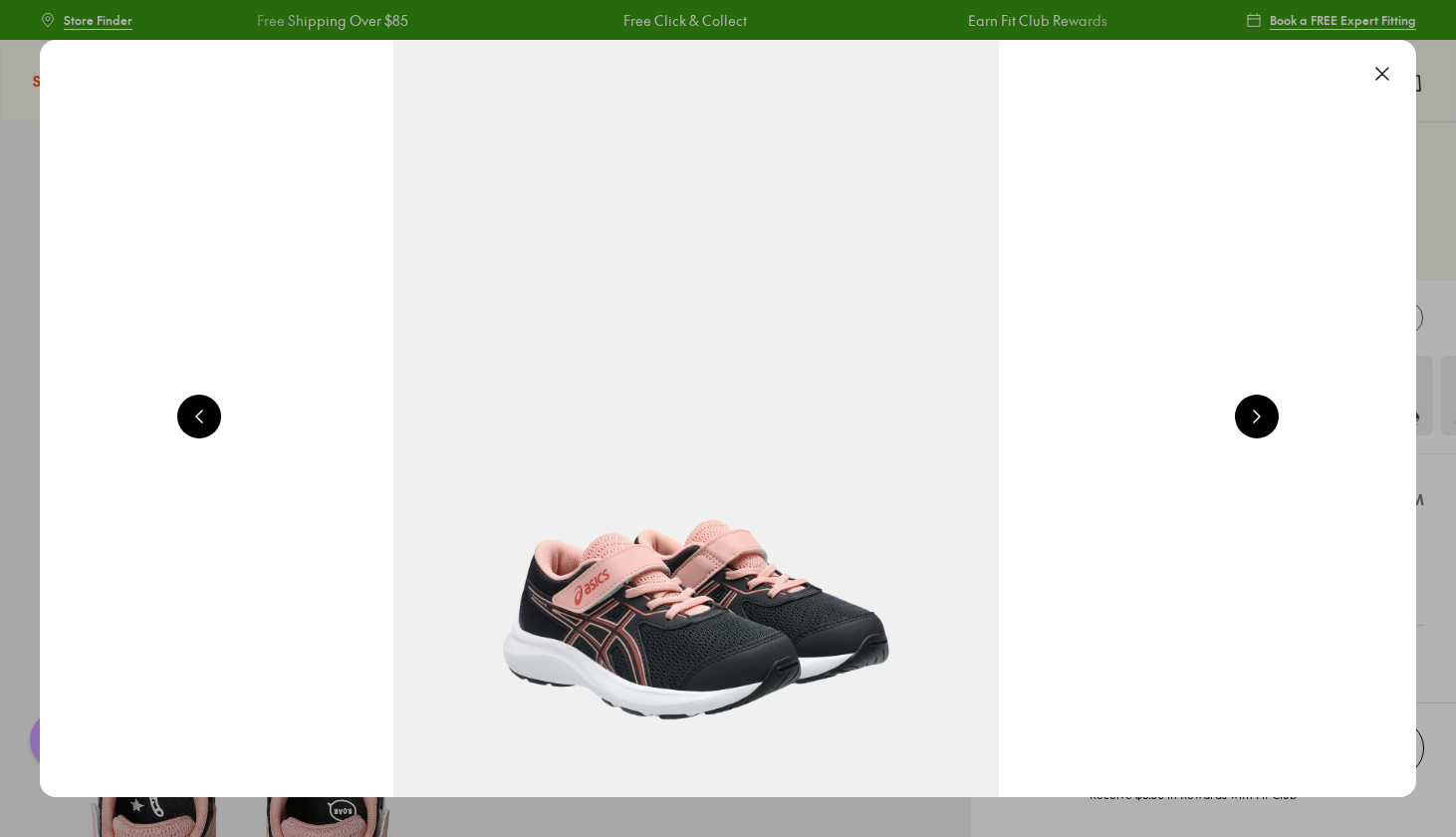 click at bounding box center [1257, 417] 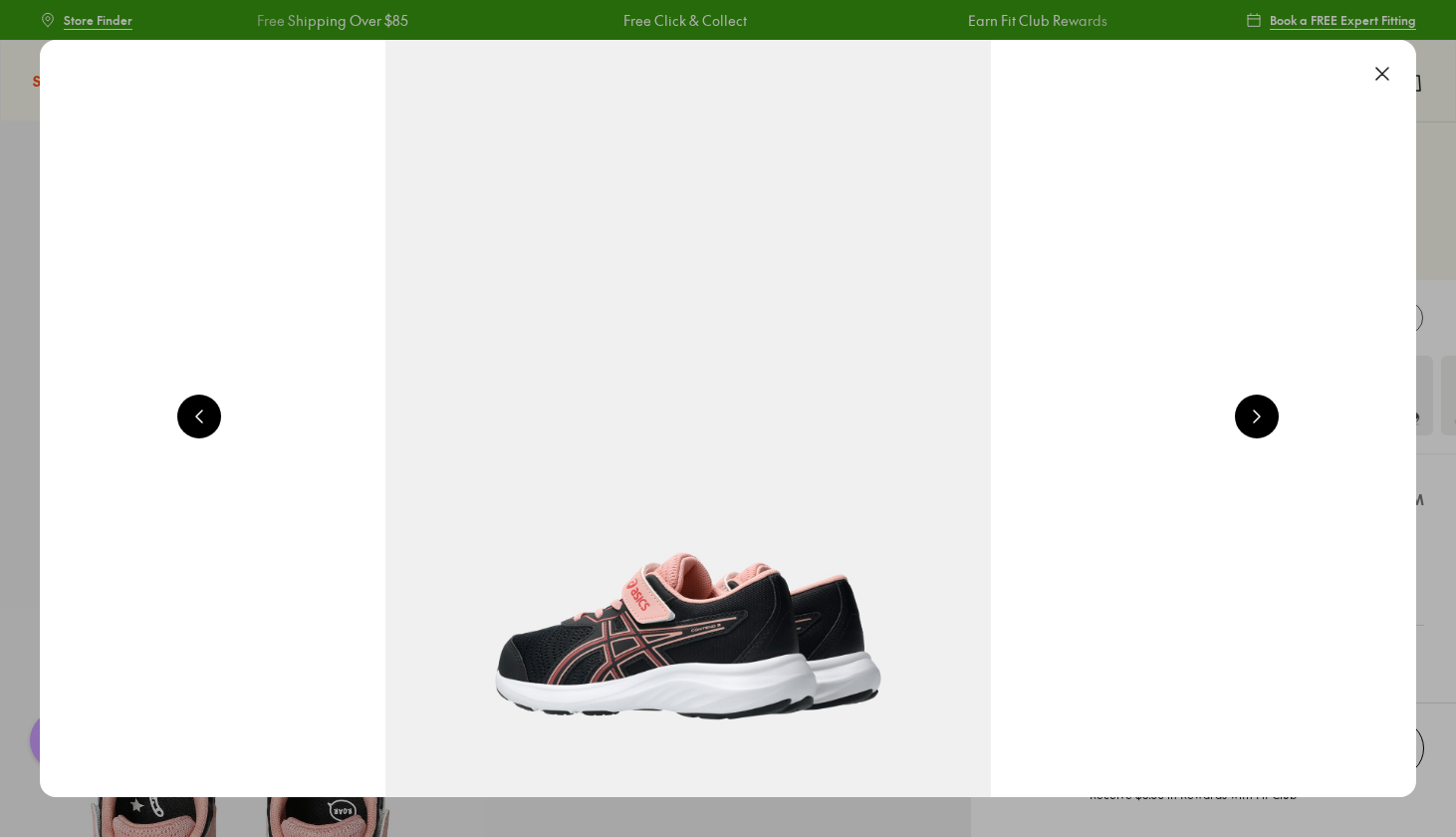 click at bounding box center [1382, 74] 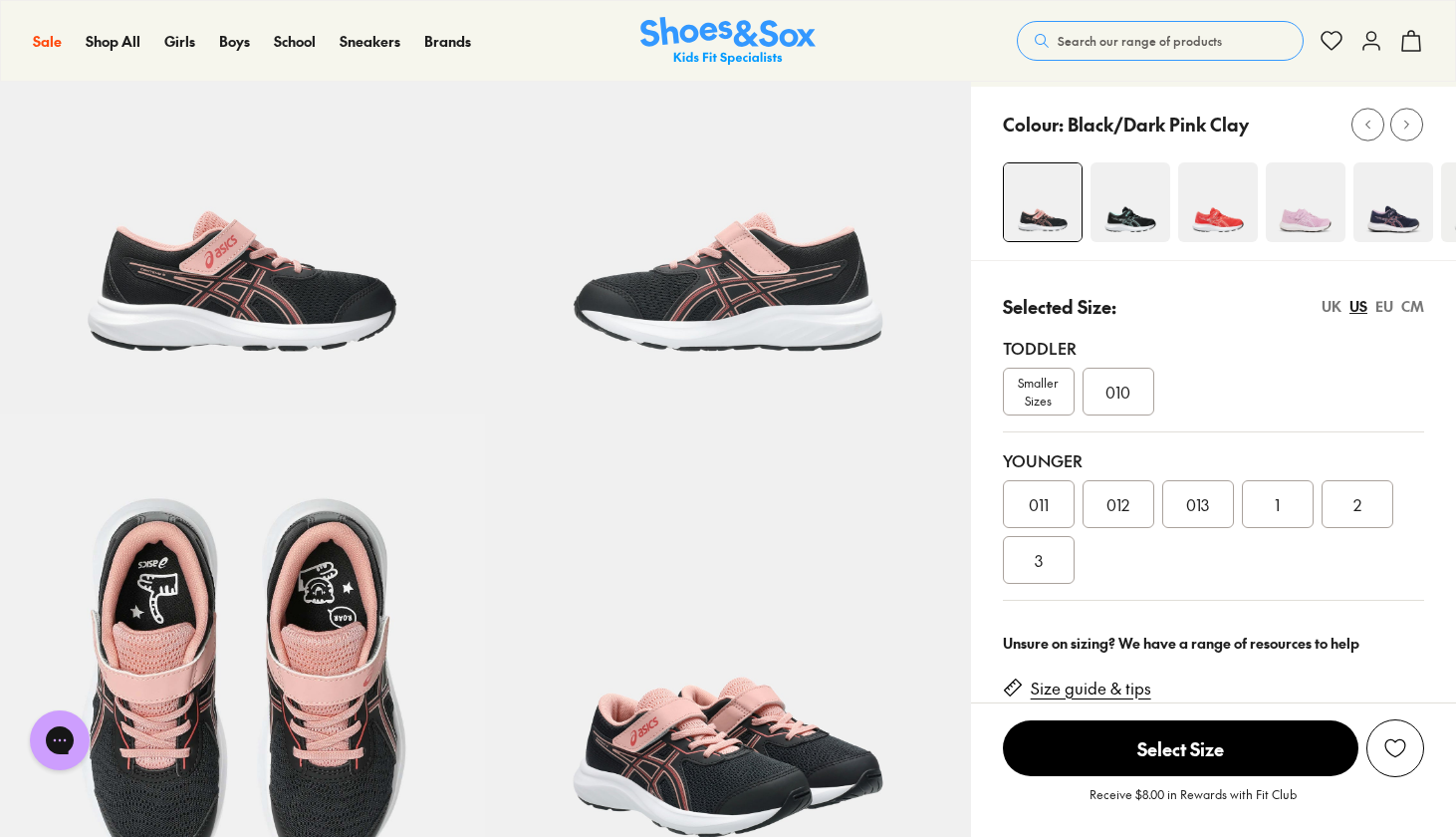 scroll, scrollTop: 322, scrollLeft: 0, axis: vertical 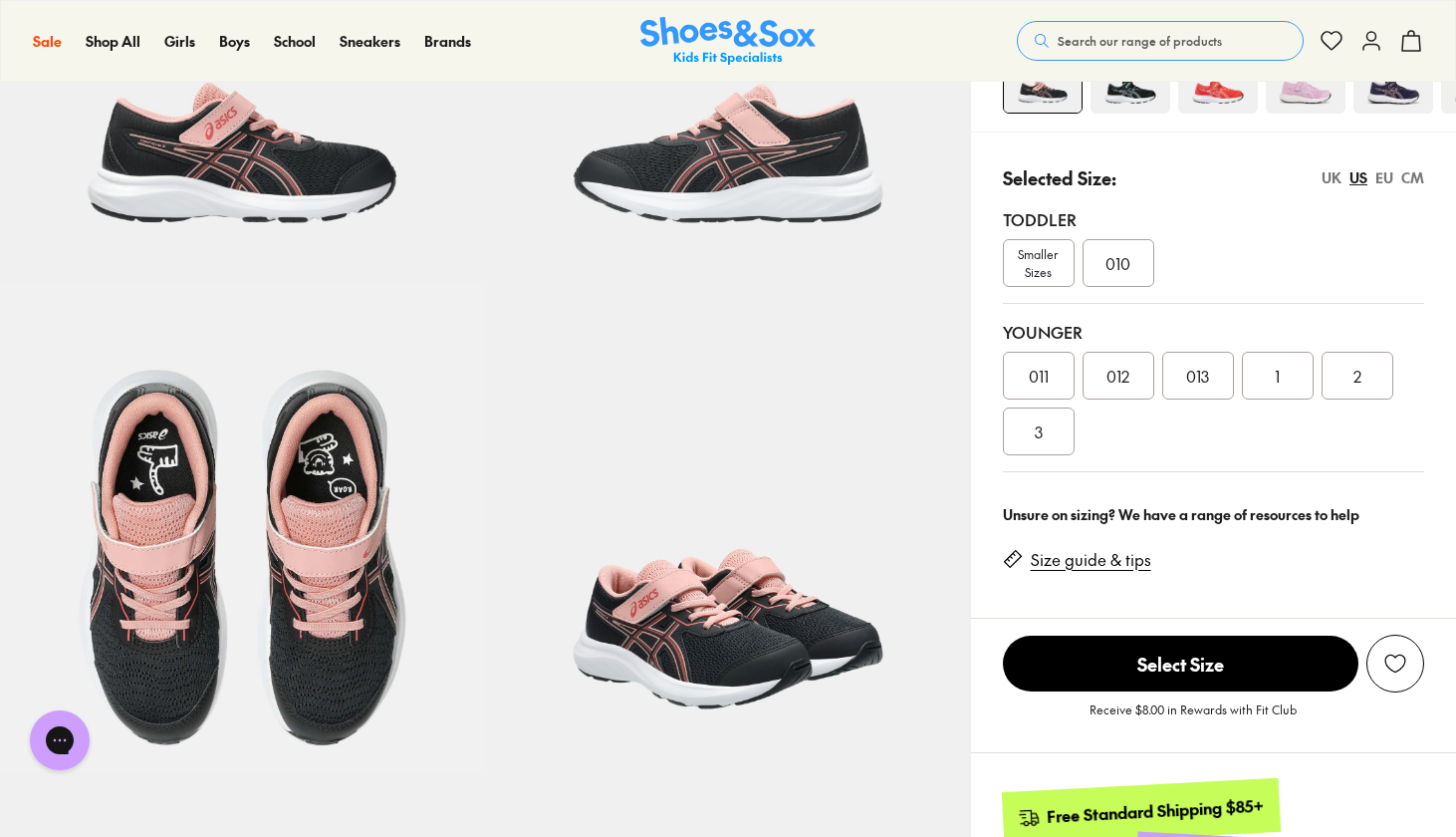 click on "Size guide & tips" at bounding box center [1091, 560] 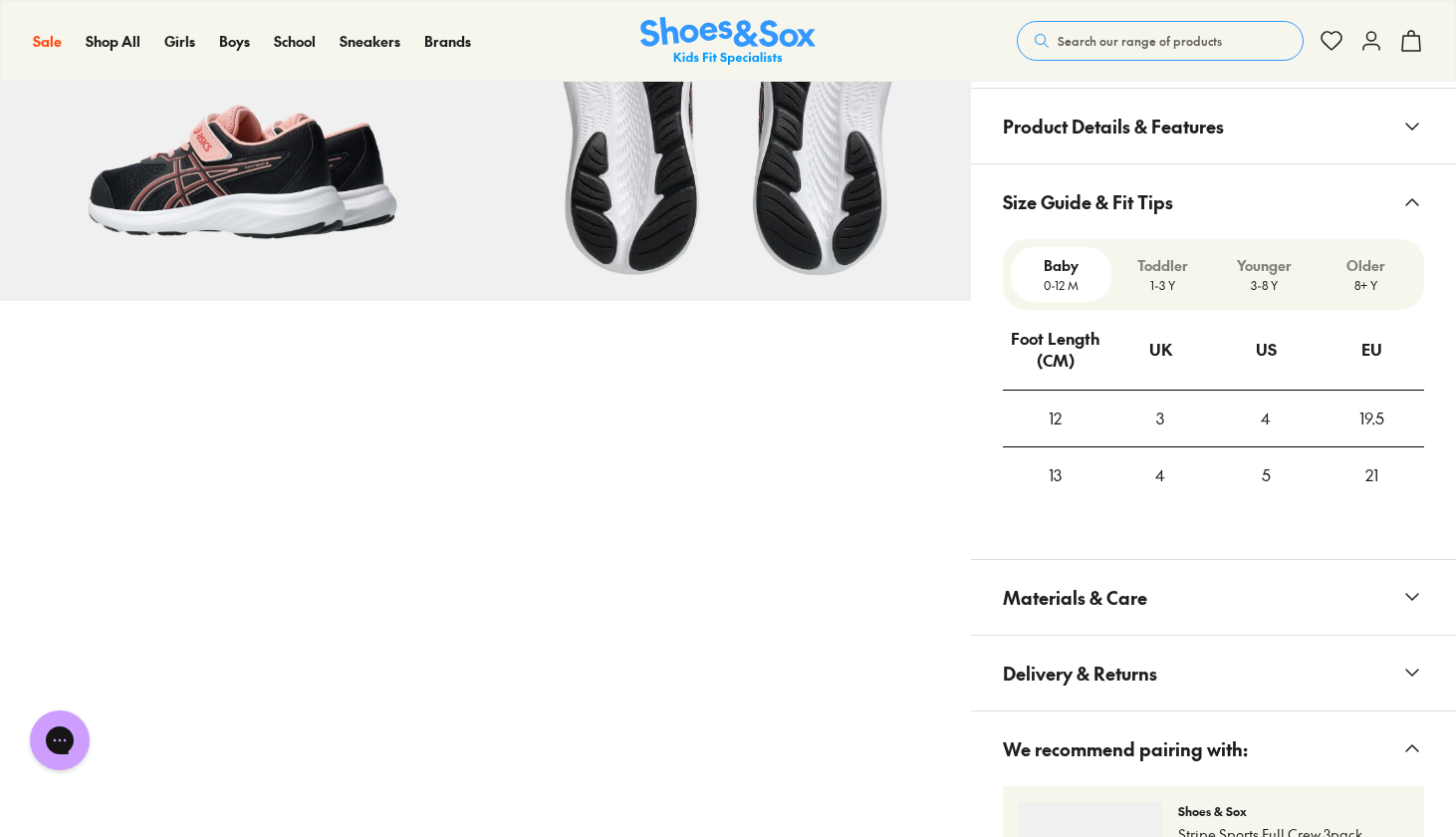 scroll, scrollTop: 1265, scrollLeft: 0, axis: vertical 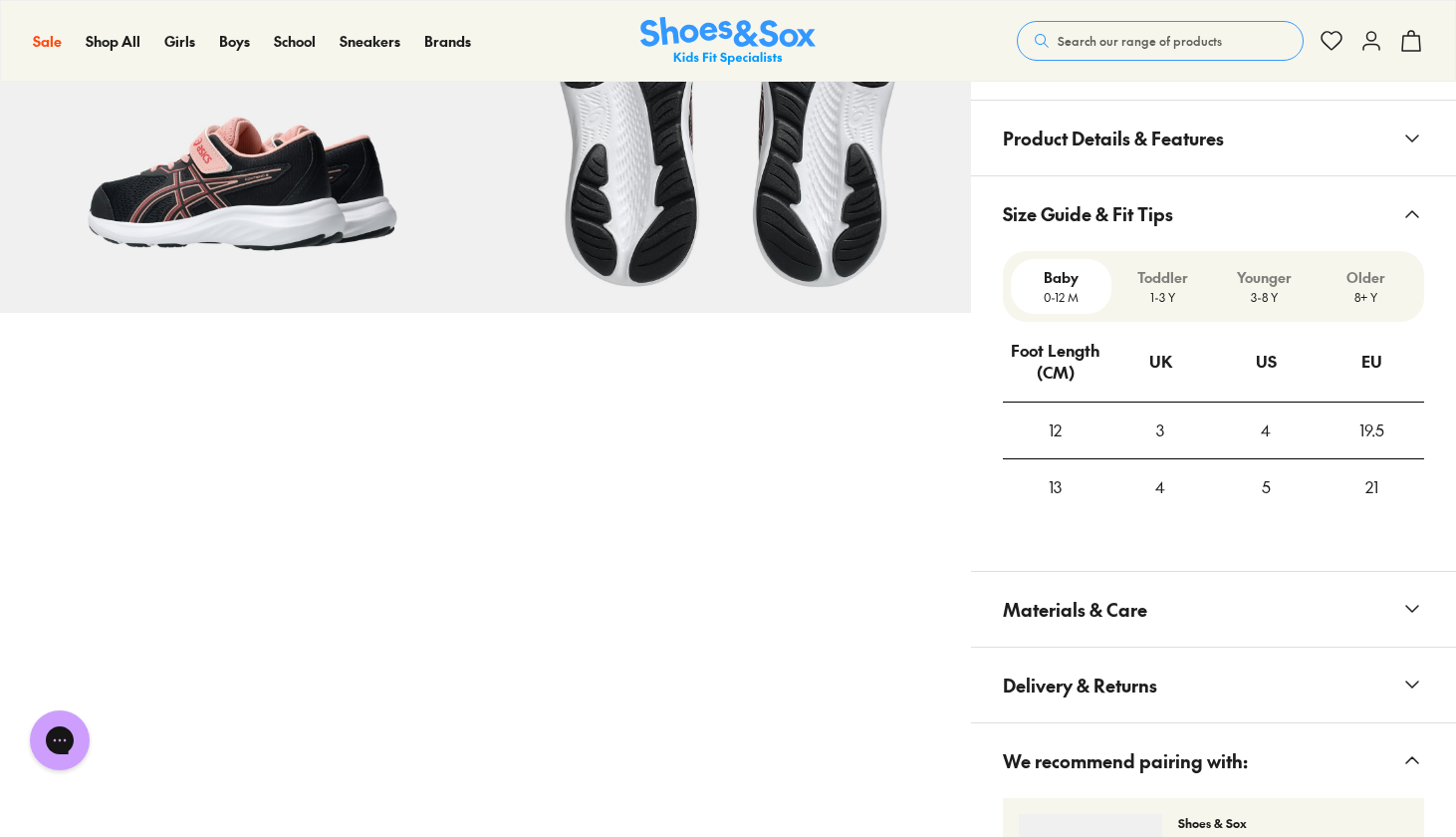 click on "3-8 Y" at bounding box center (1264, 297) 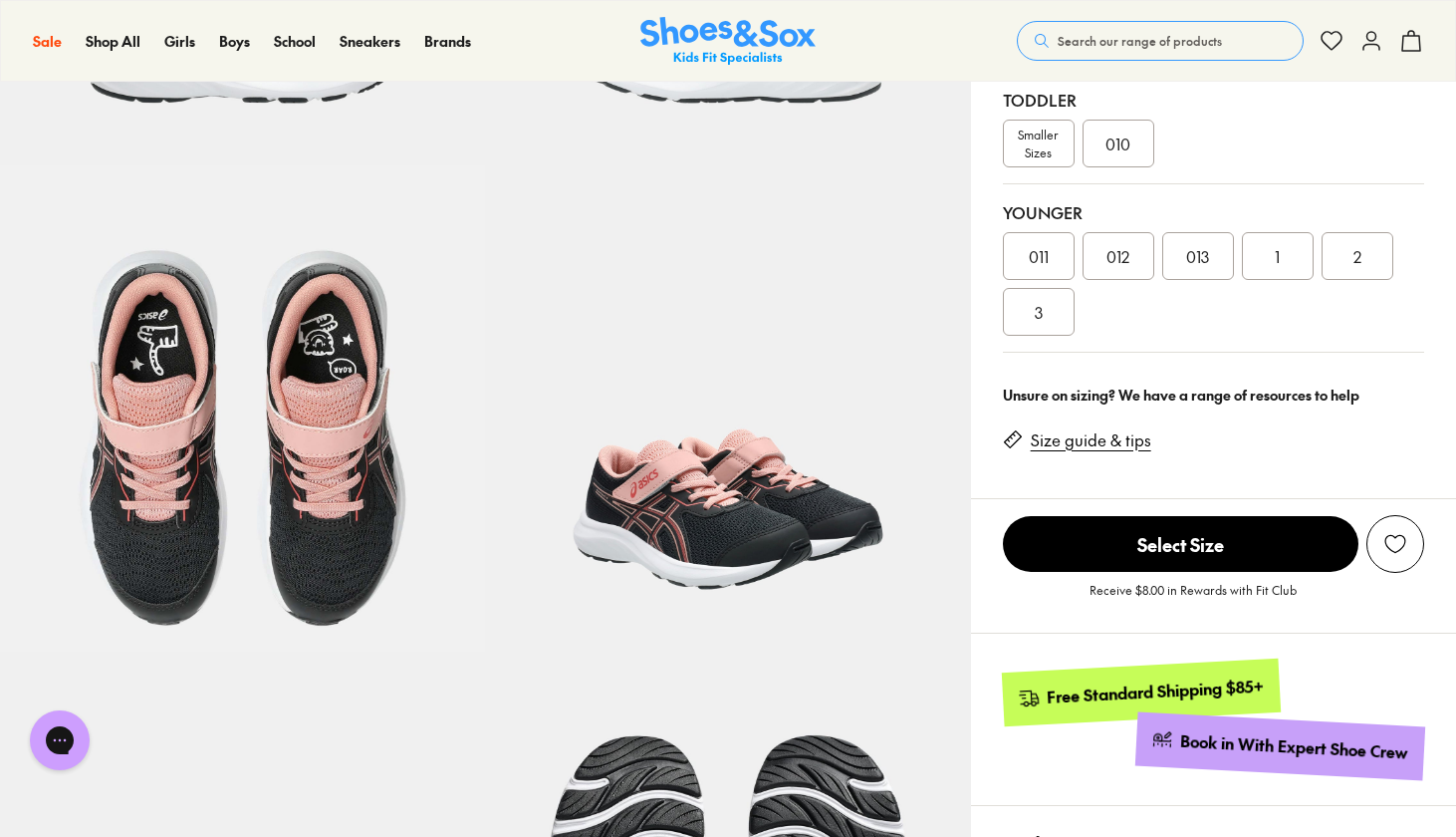 scroll, scrollTop: 427, scrollLeft: 0, axis: vertical 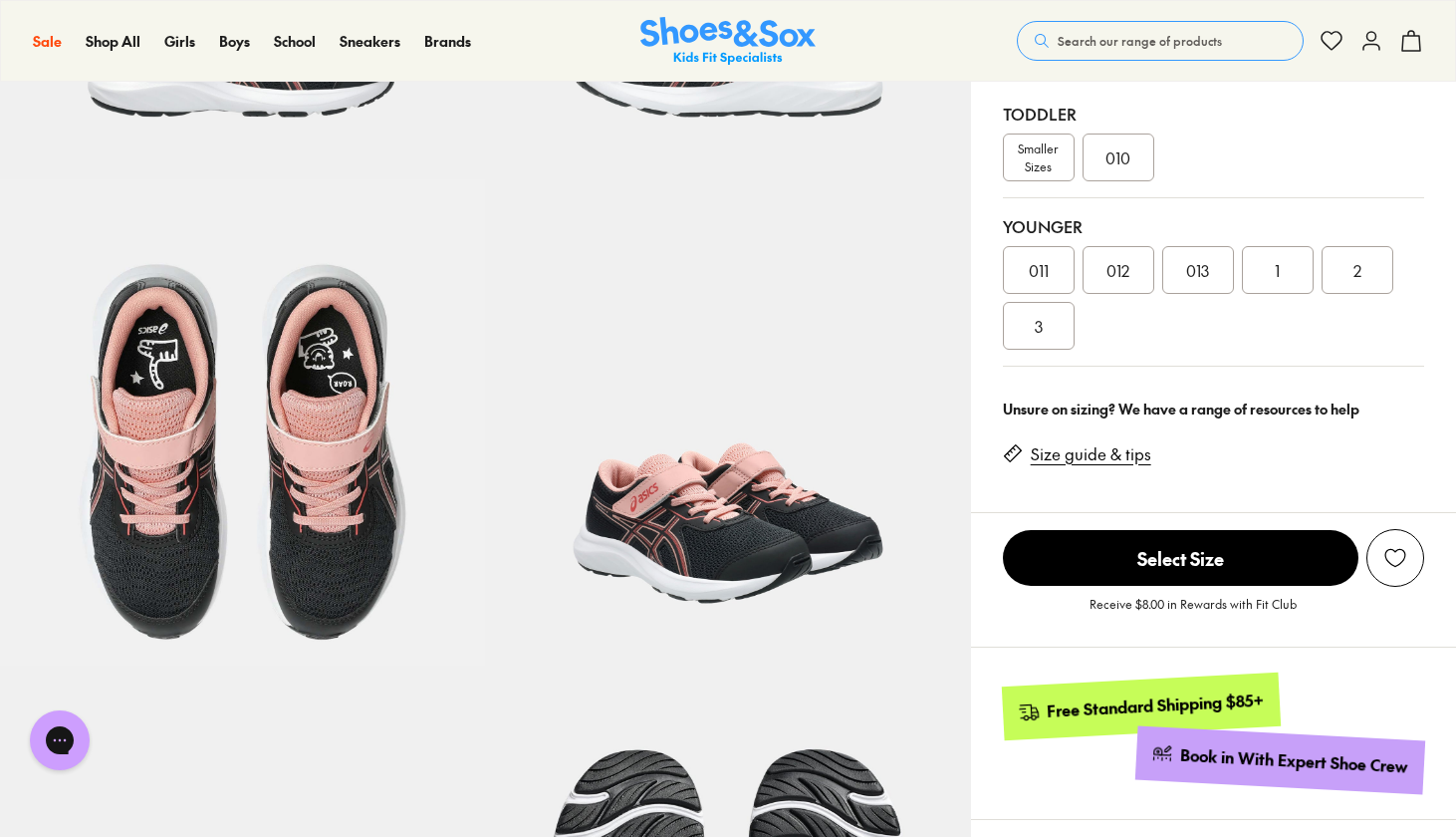 click on "2" at bounding box center (1357, 270) 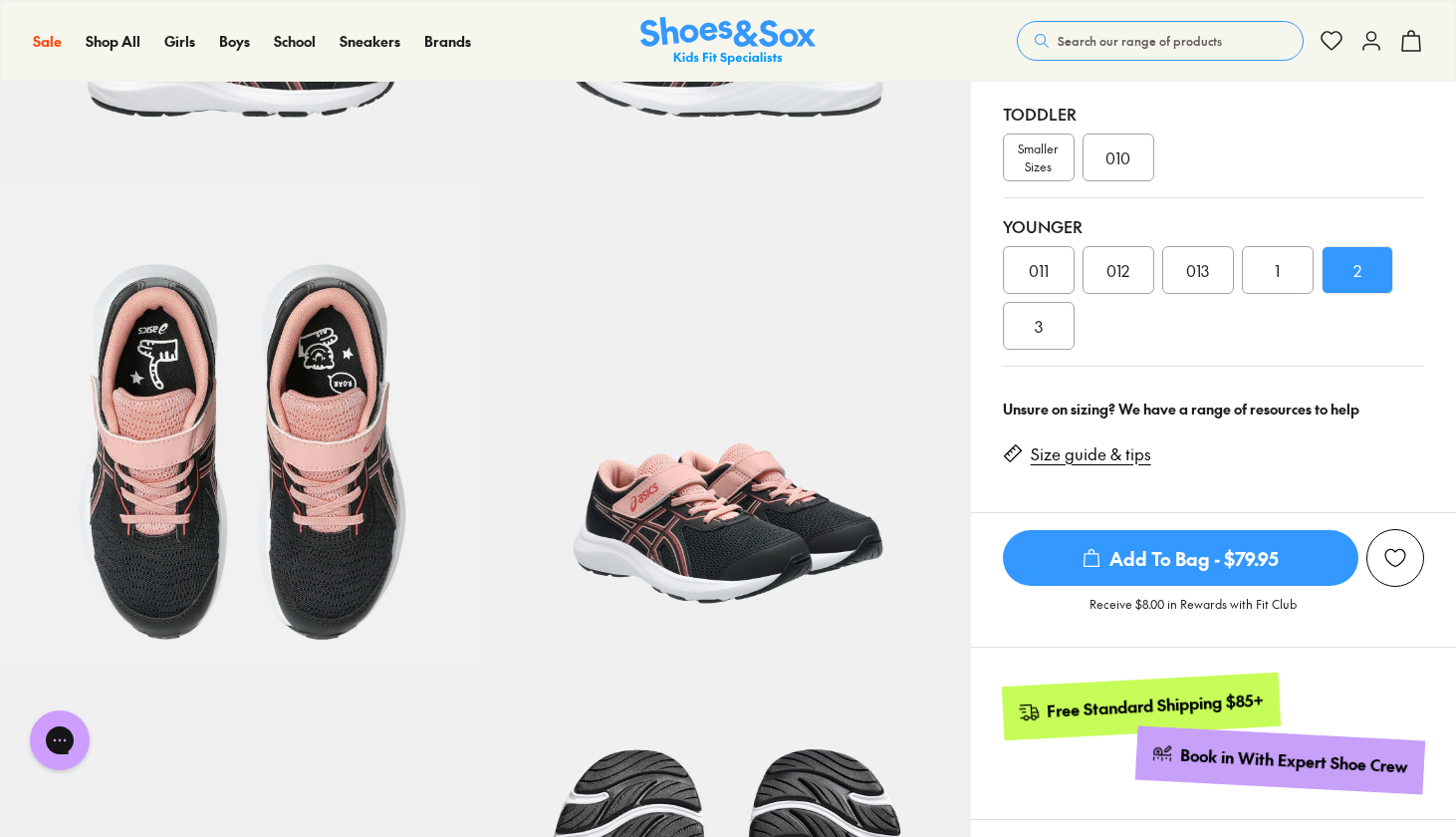 click on "Add To Bag - $79.95" at bounding box center (1180, 558) 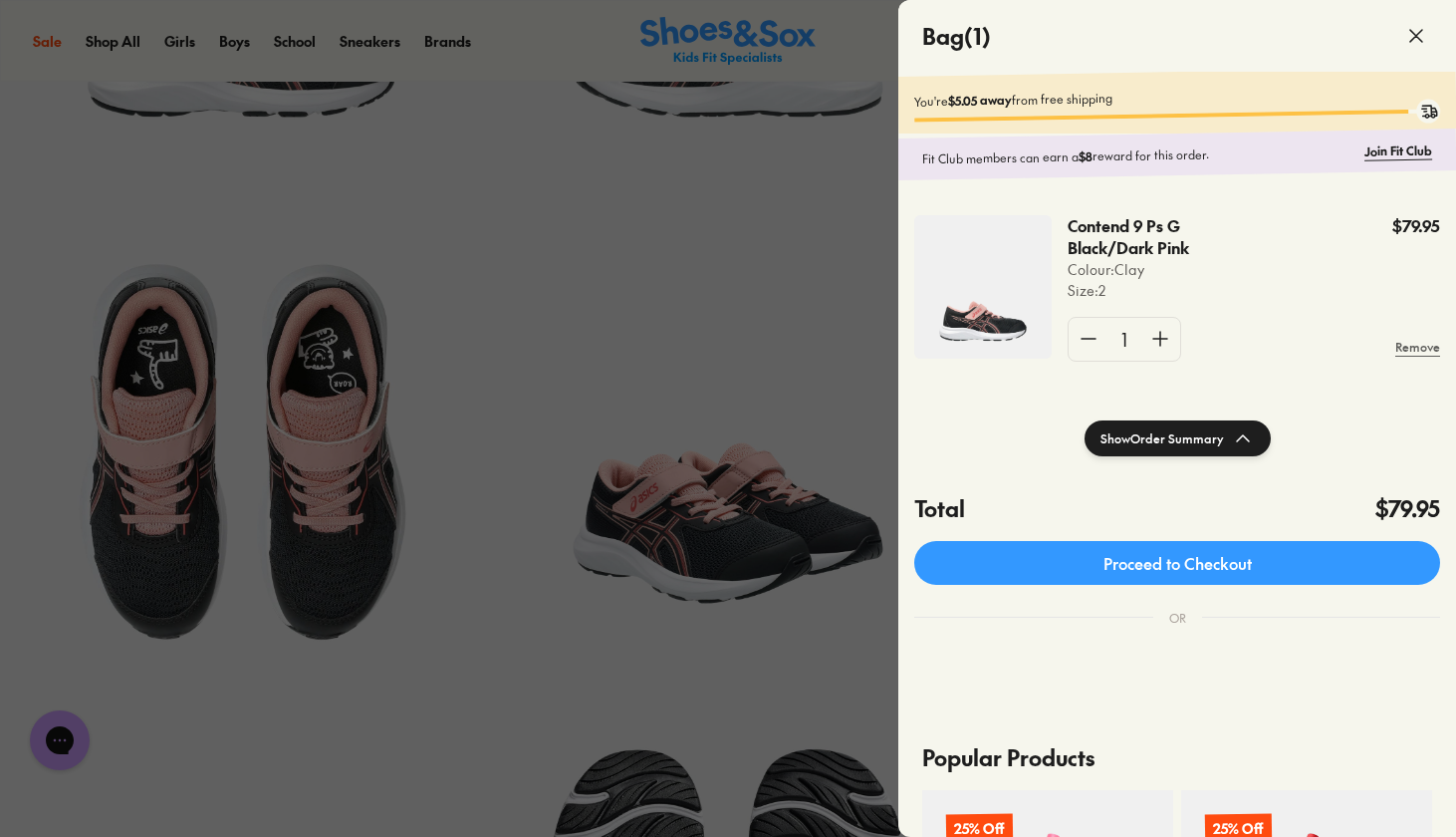click 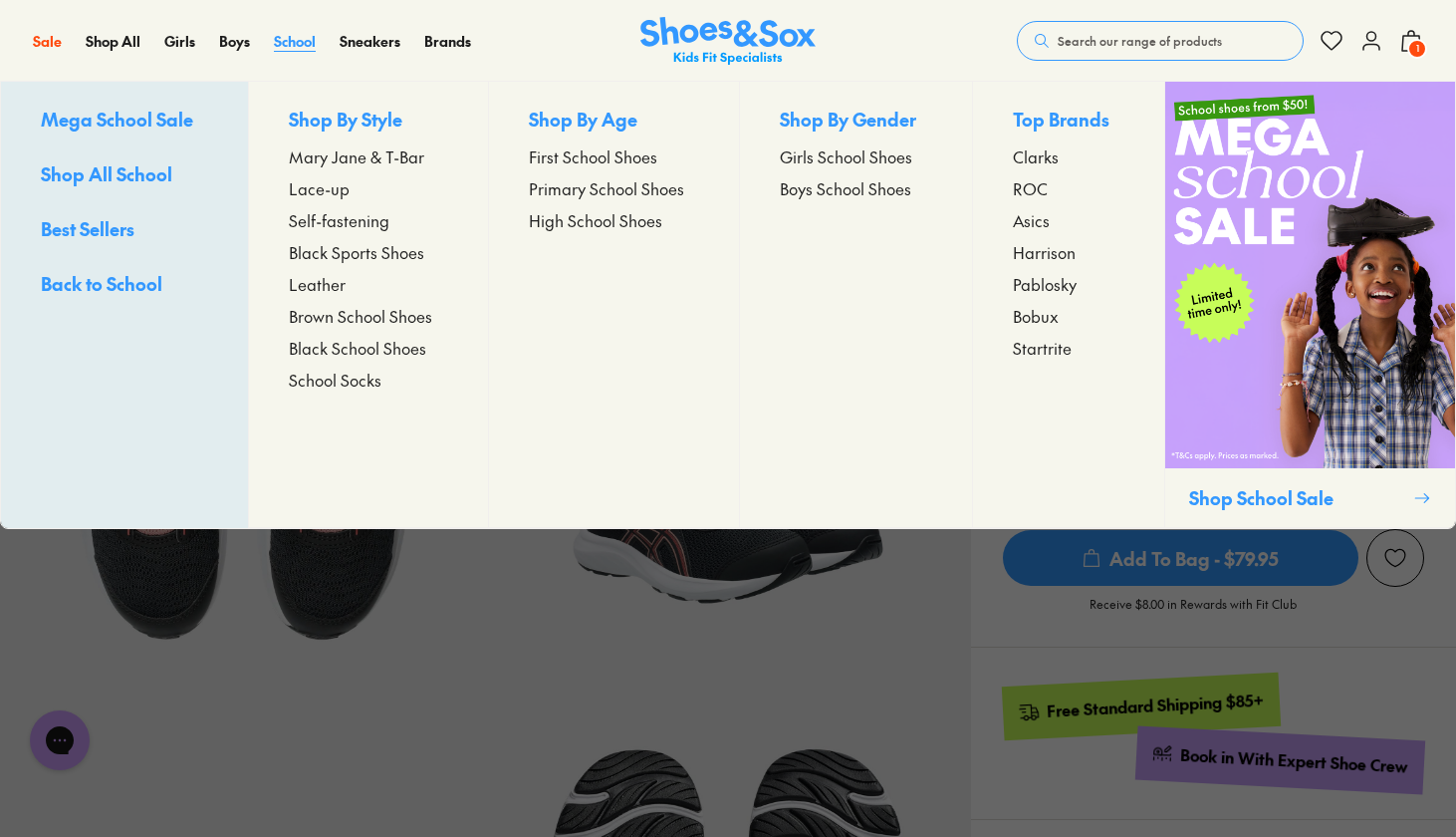scroll, scrollTop: 322, scrollLeft: 0, axis: vertical 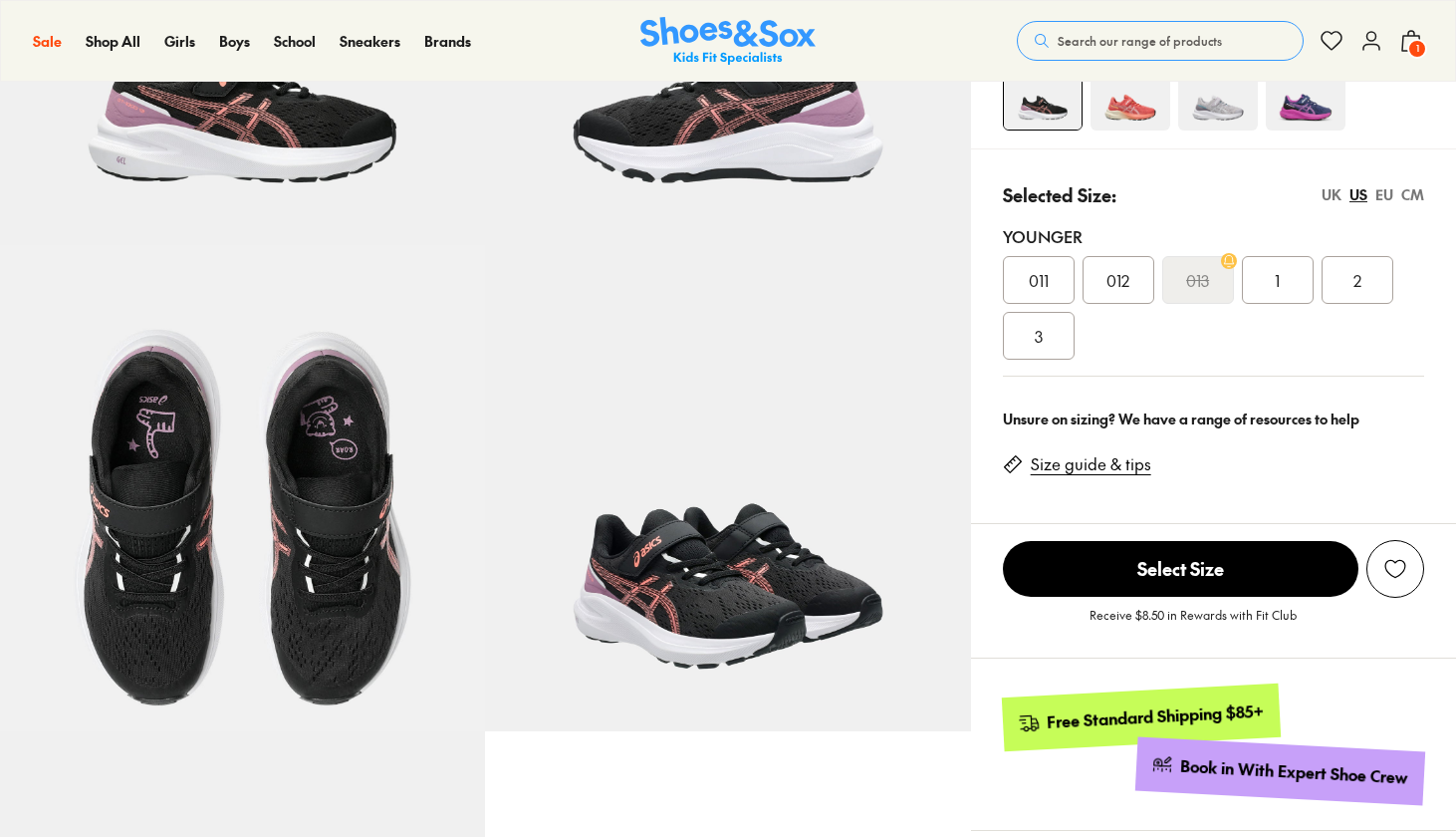 select on "*" 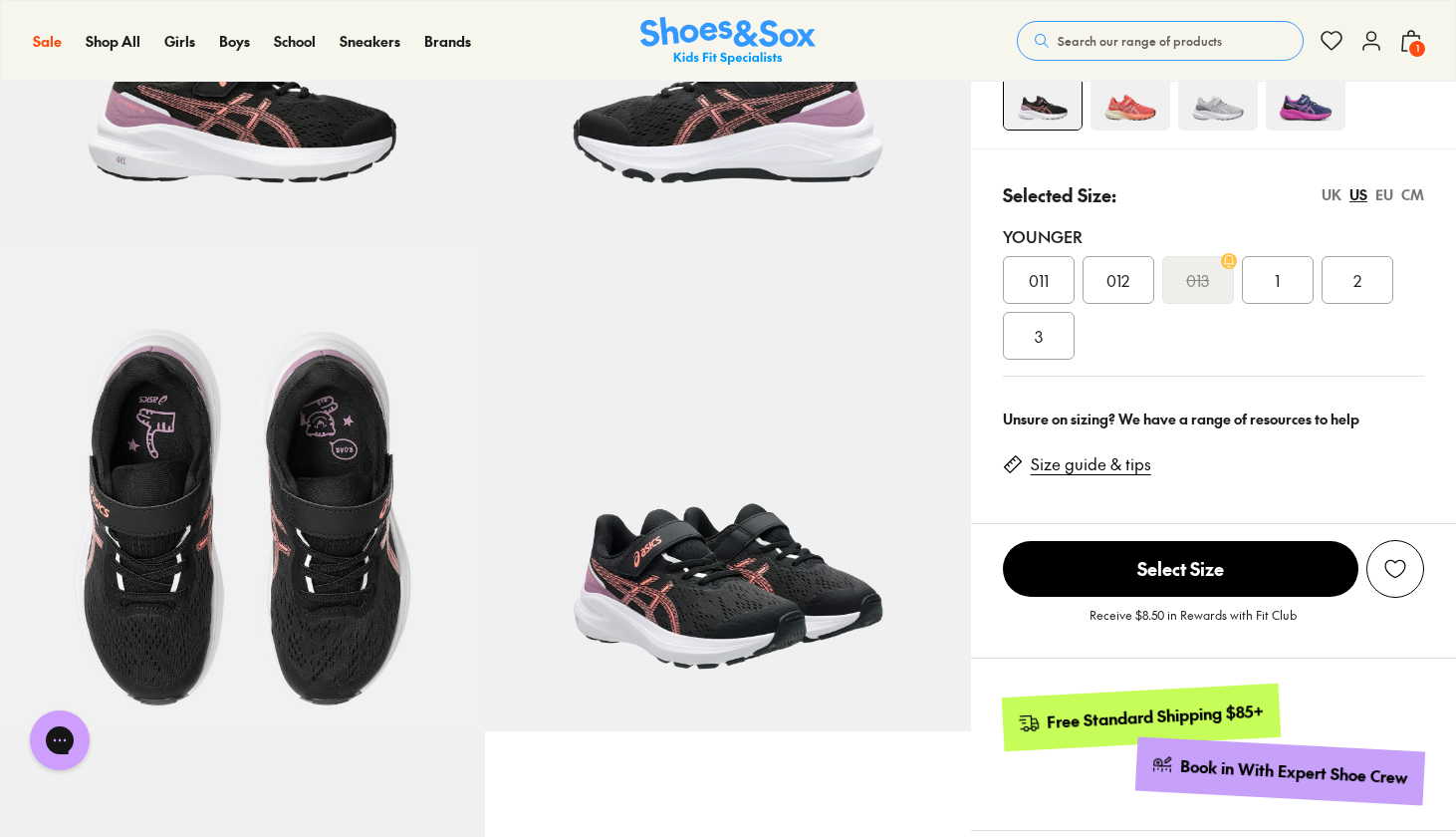 scroll, scrollTop: 0, scrollLeft: 0, axis: both 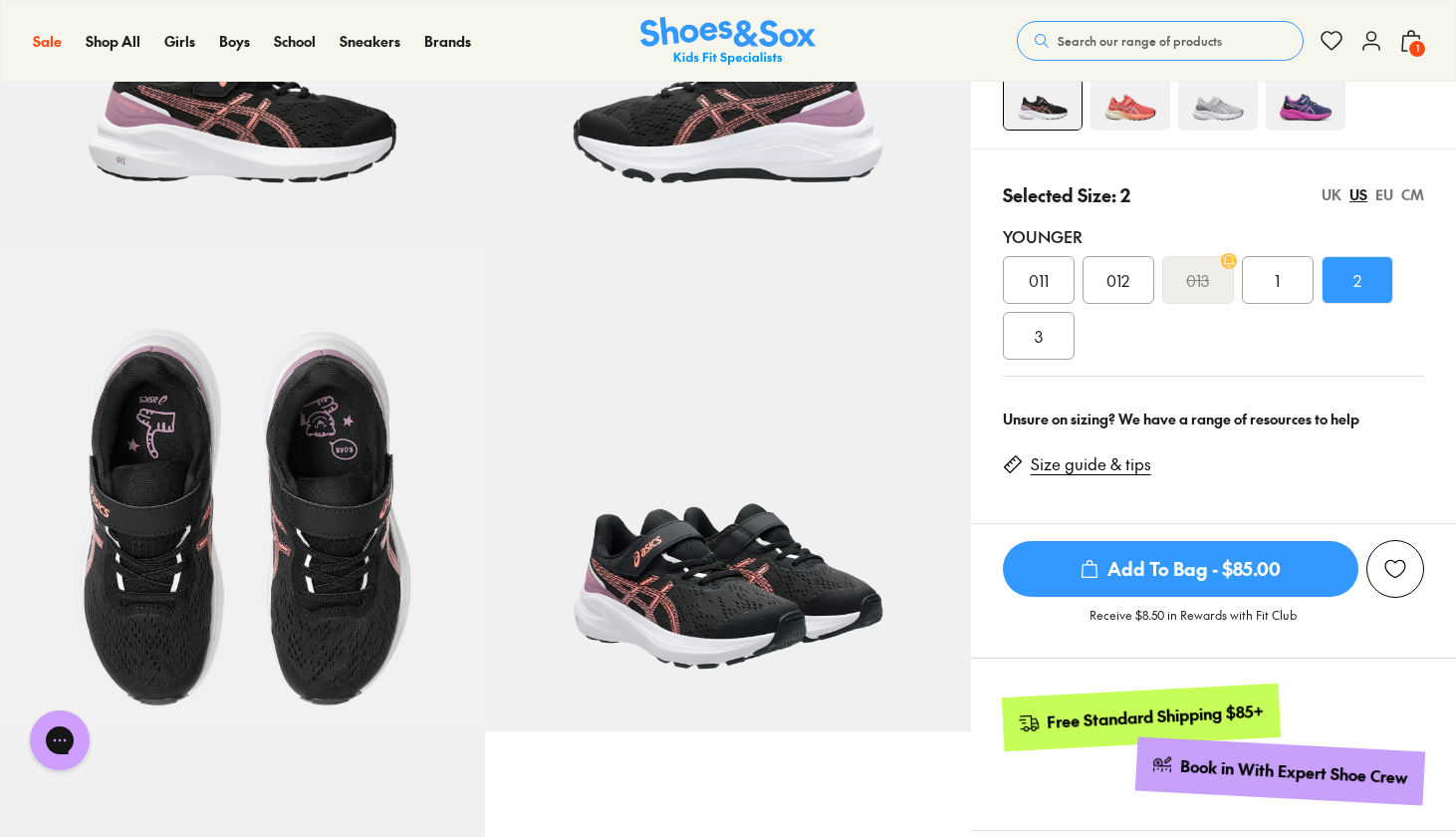 click on "Add To Bag - $85.00" at bounding box center [1180, 569] 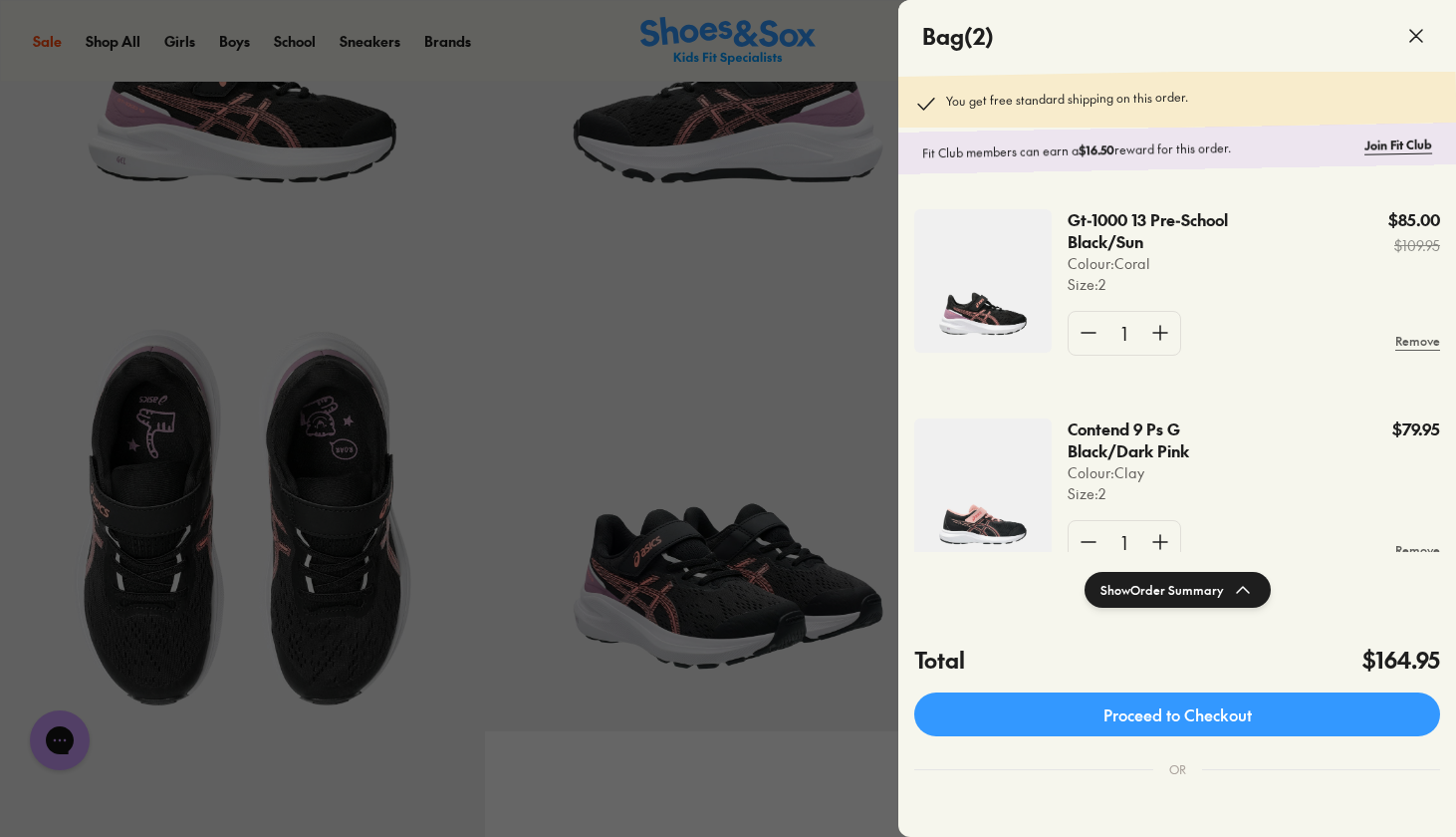 click 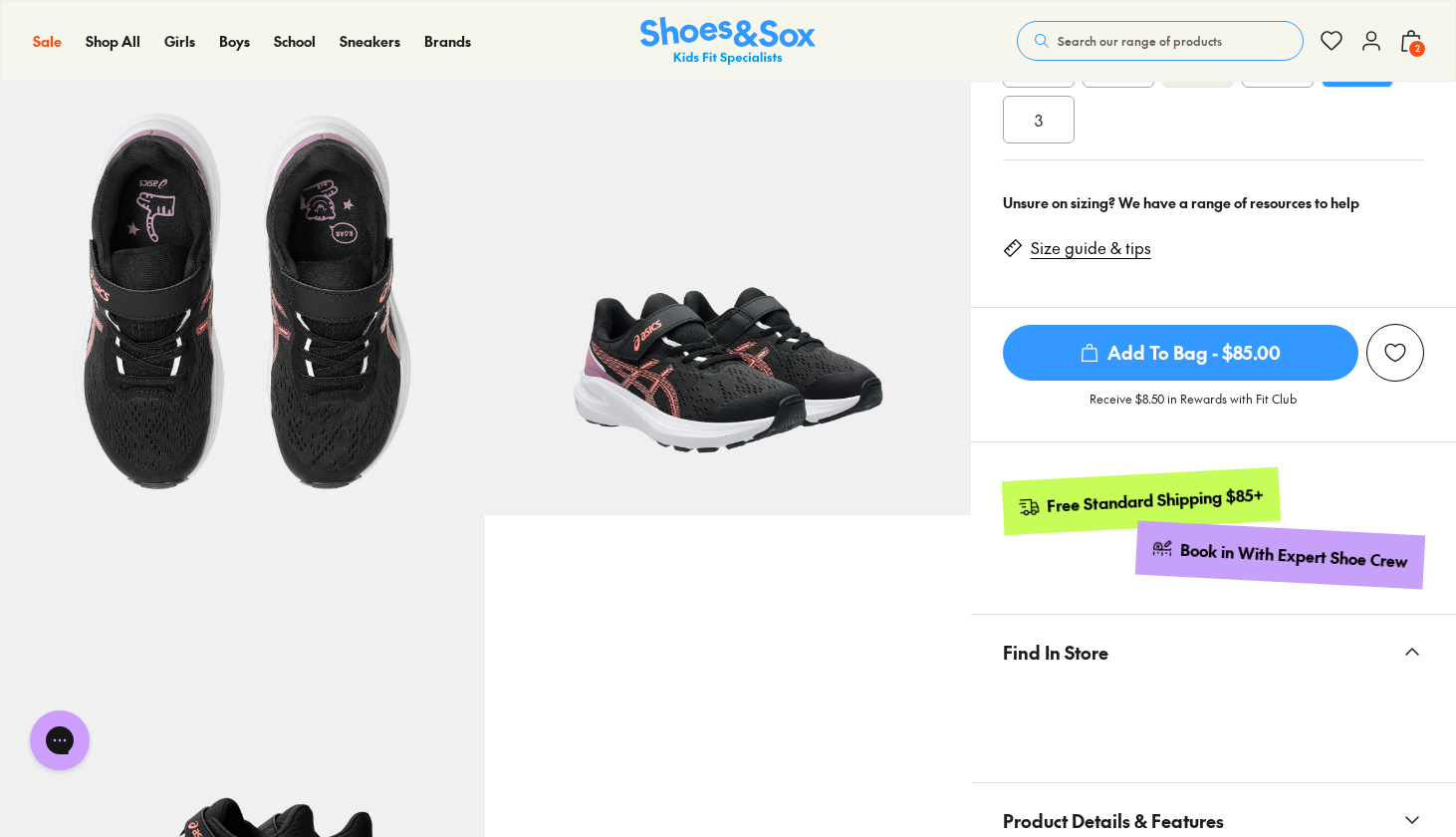 scroll, scrollTop: 640, scrollLeft: 0, axis: vertical 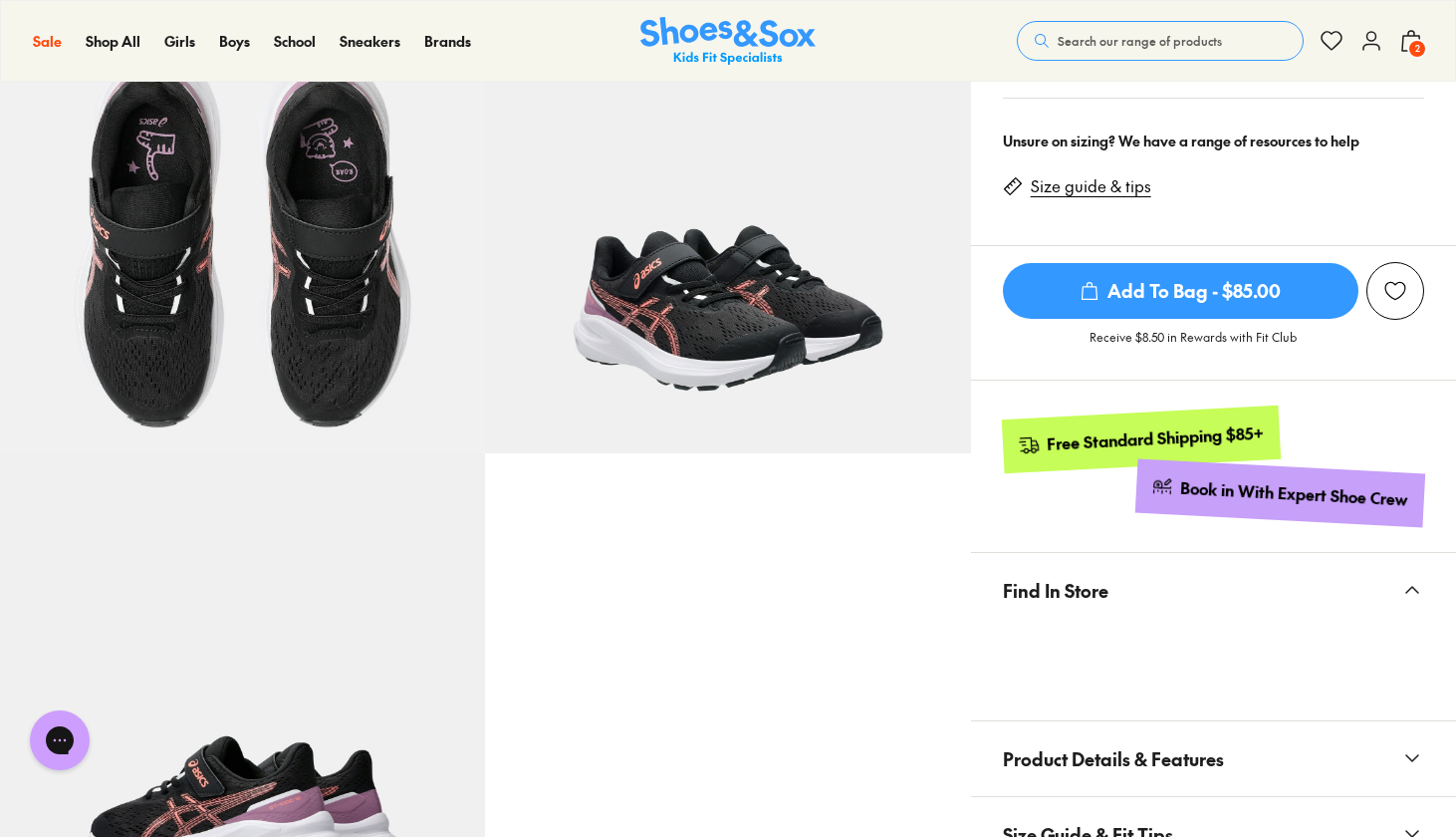 click on "Size guide & tips" at bounding box center [1091, 186] 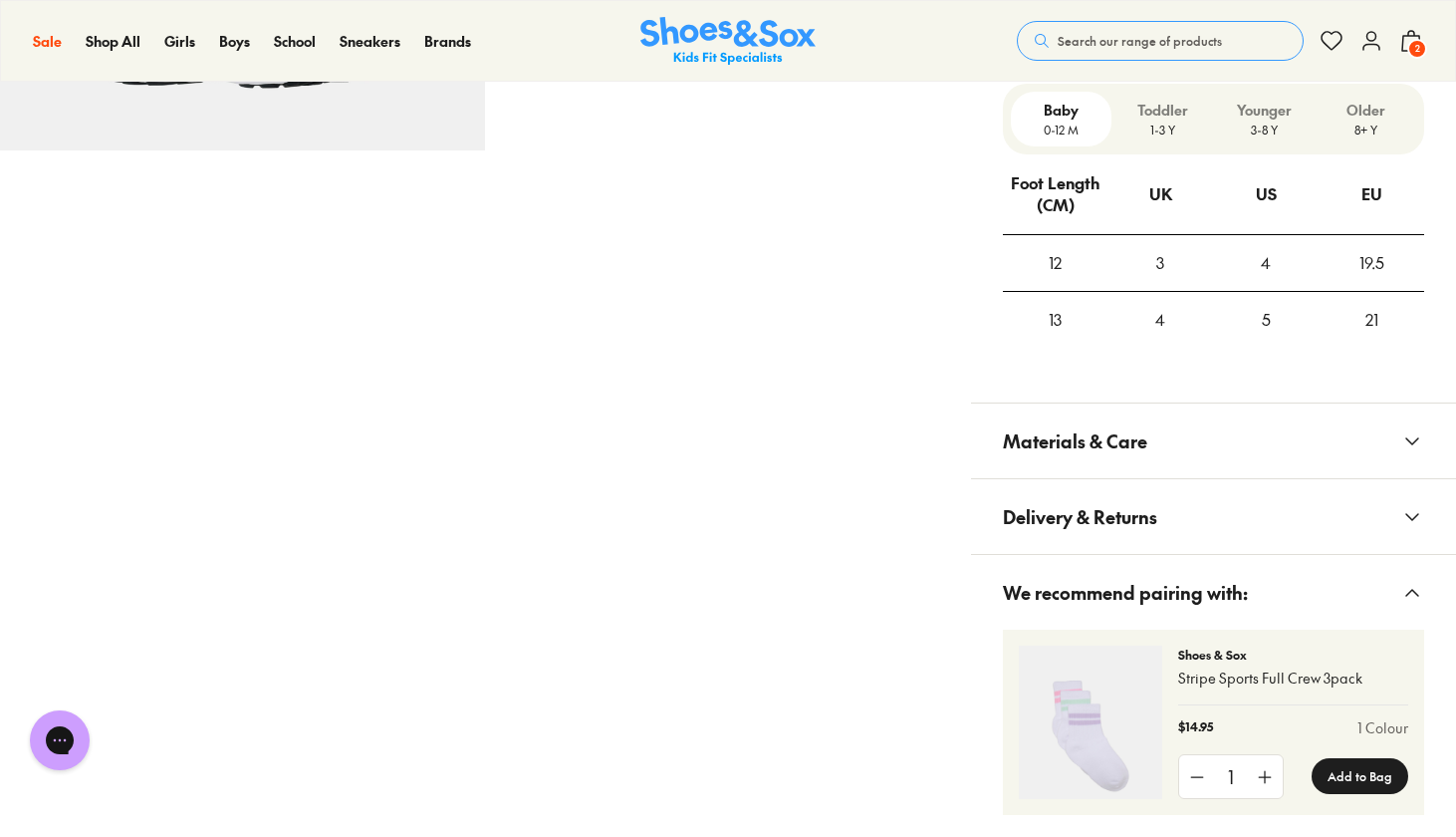 scroll, scrollTop: 1434, scrollLeft: 0, axis: vertical 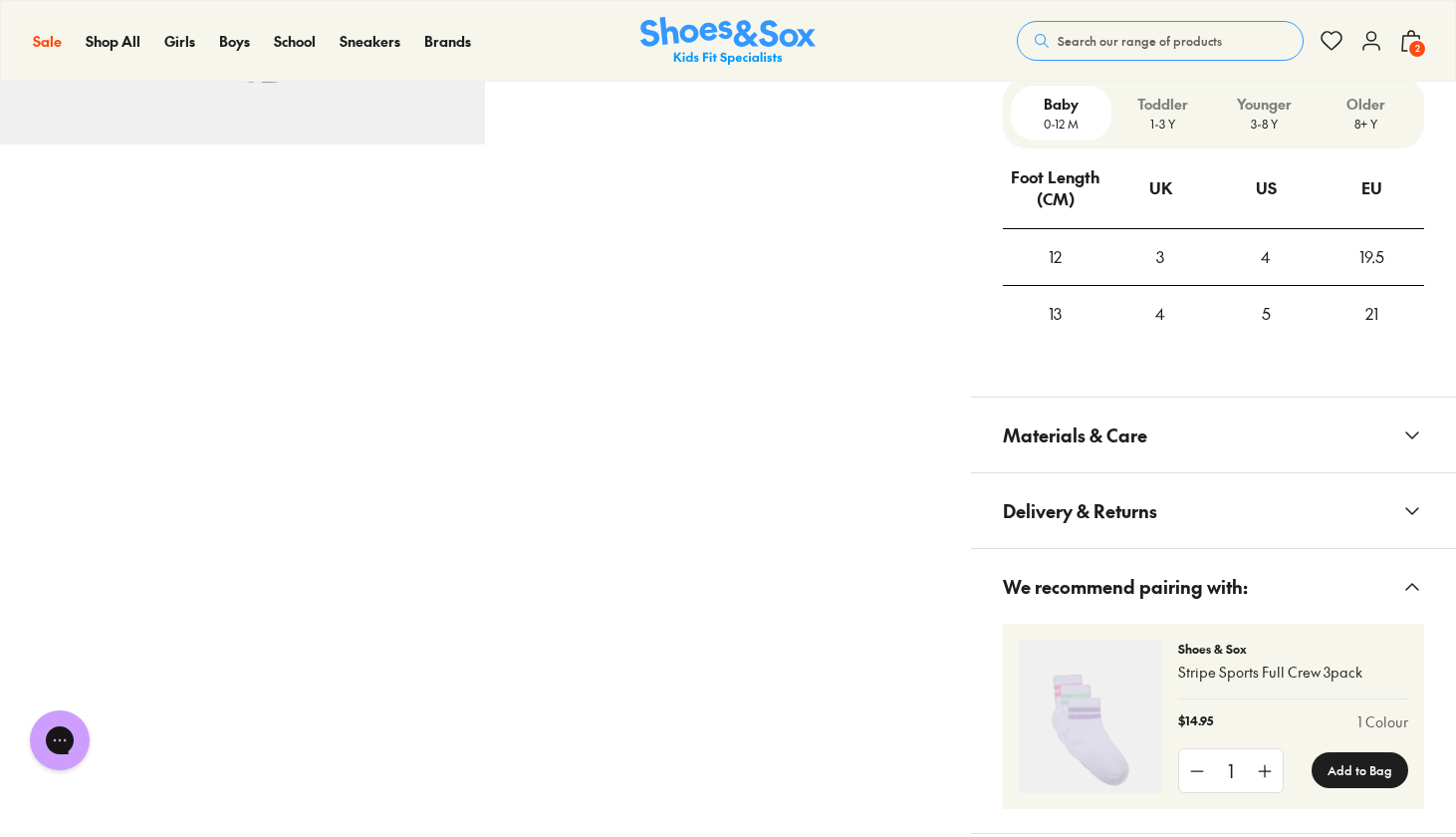 click on "Younger" at bounding box center [1264, 104] 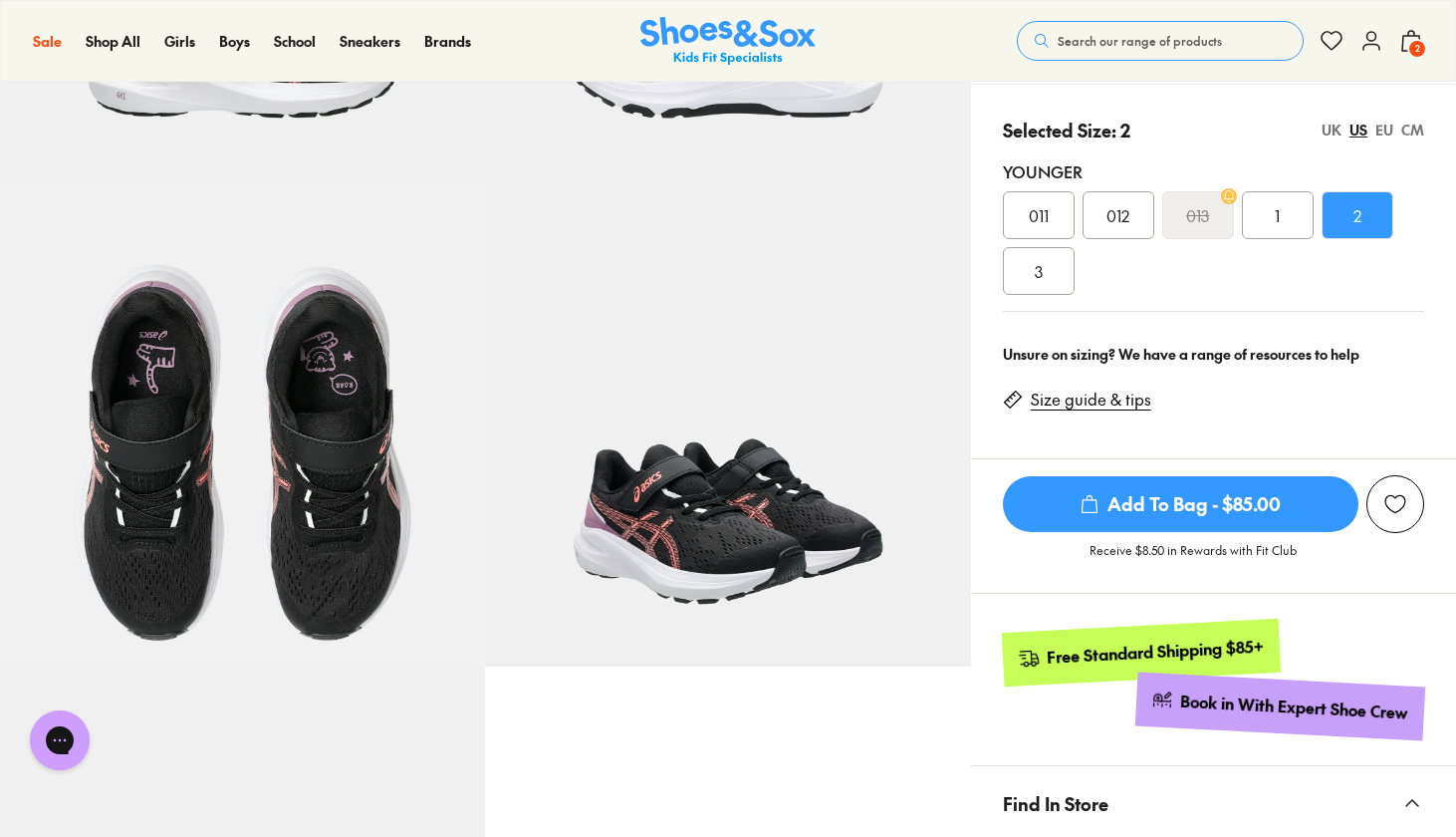 scroll, scrollTop: 409, scrollLeft: 0, axis: vertical 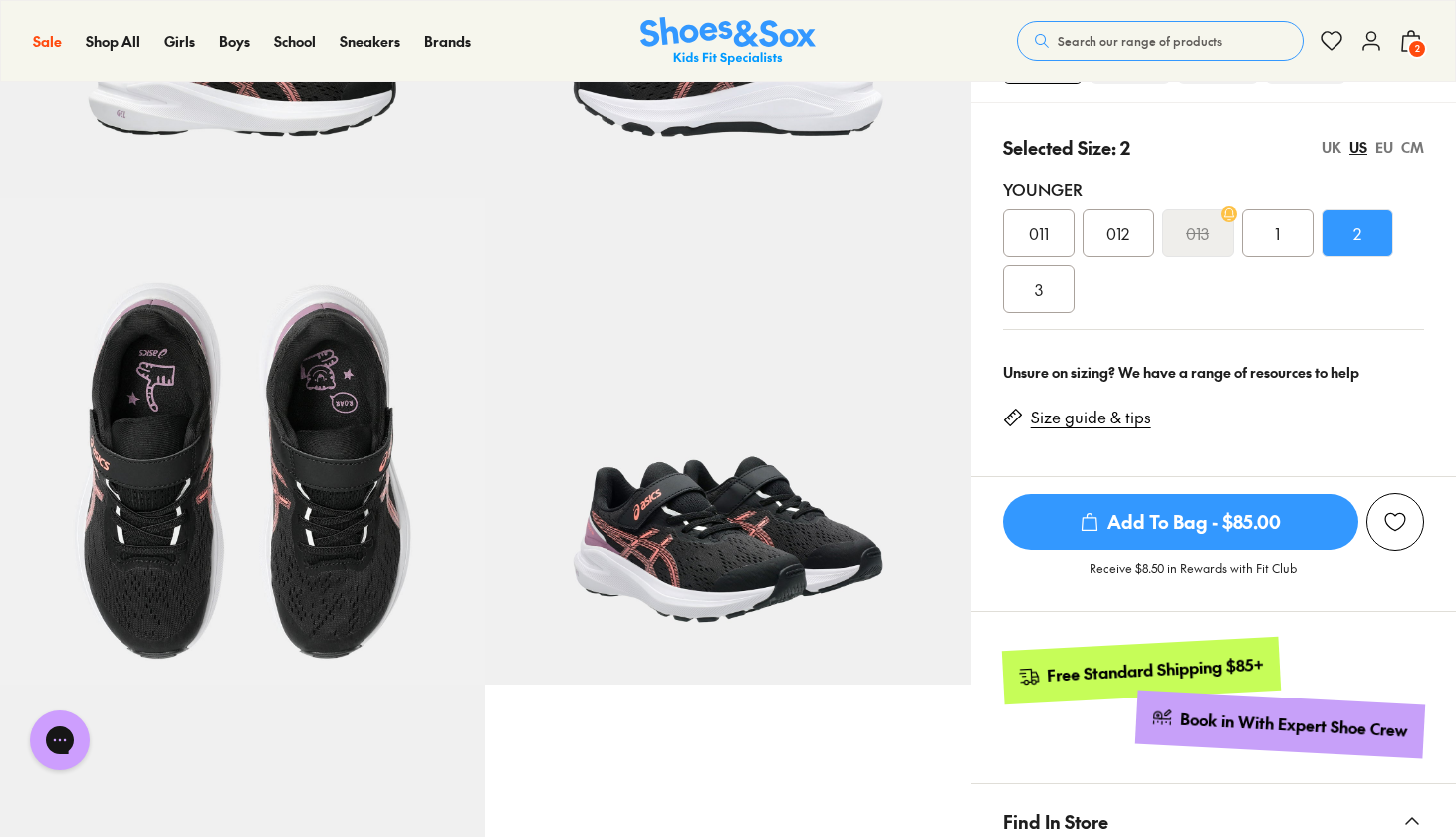 click on "CM" at bounding box center (1412, 147) 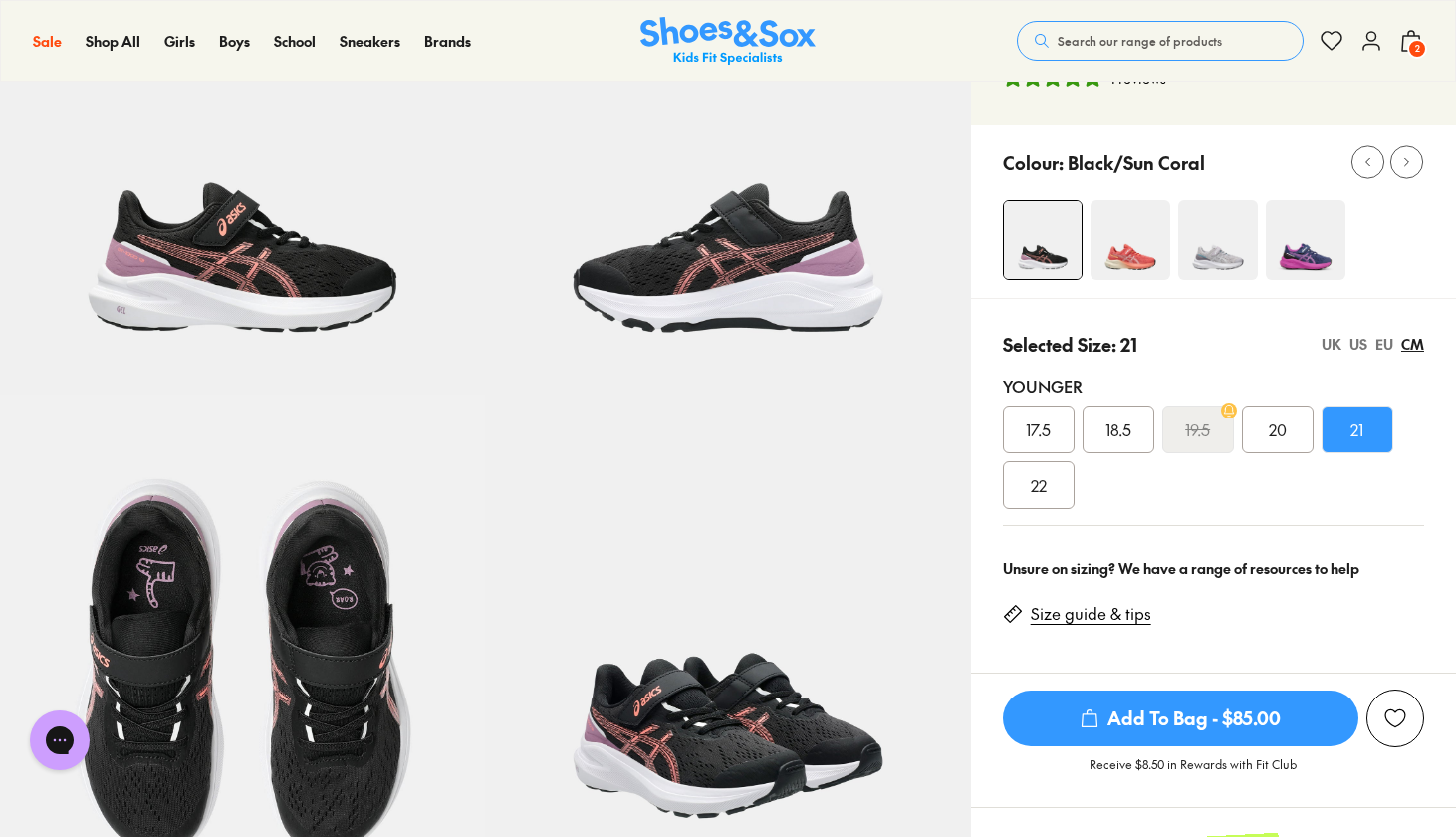 scroll, scrollTop: 219, scrollLeft: 0, axis: vertical 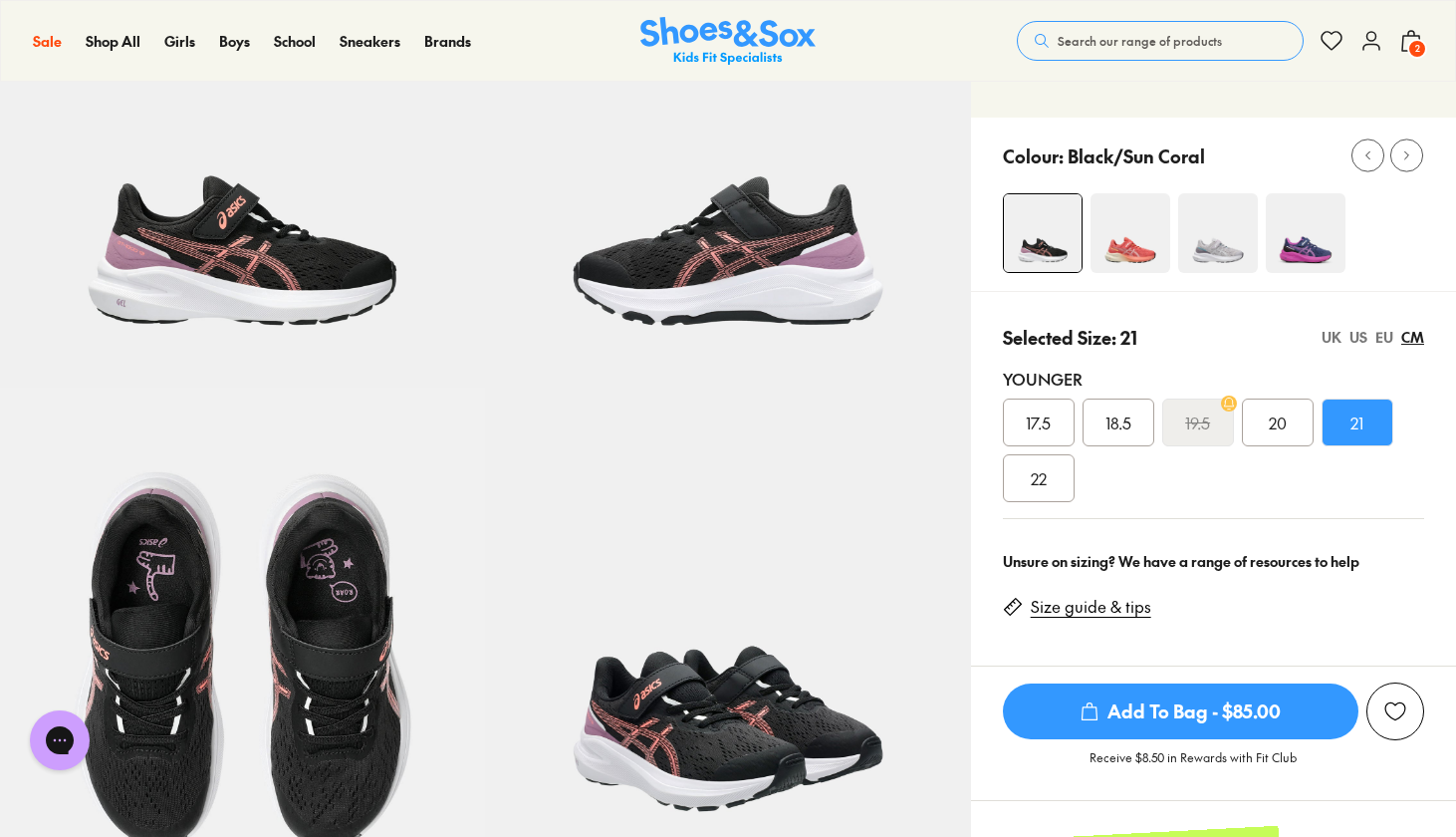 click on "2" 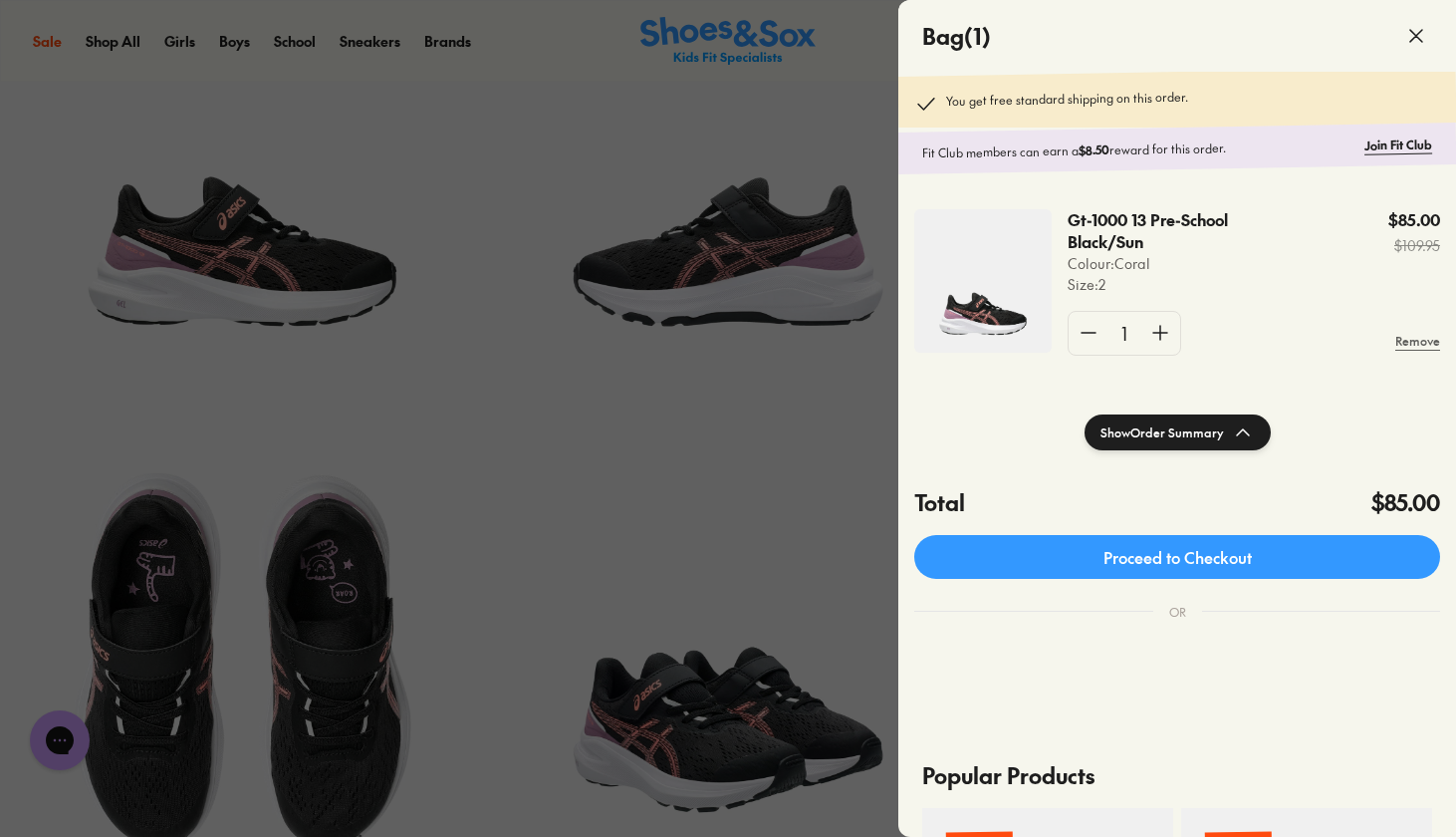 scroll, scrollTop: 151, scrollLeft: 0, axis: vertical 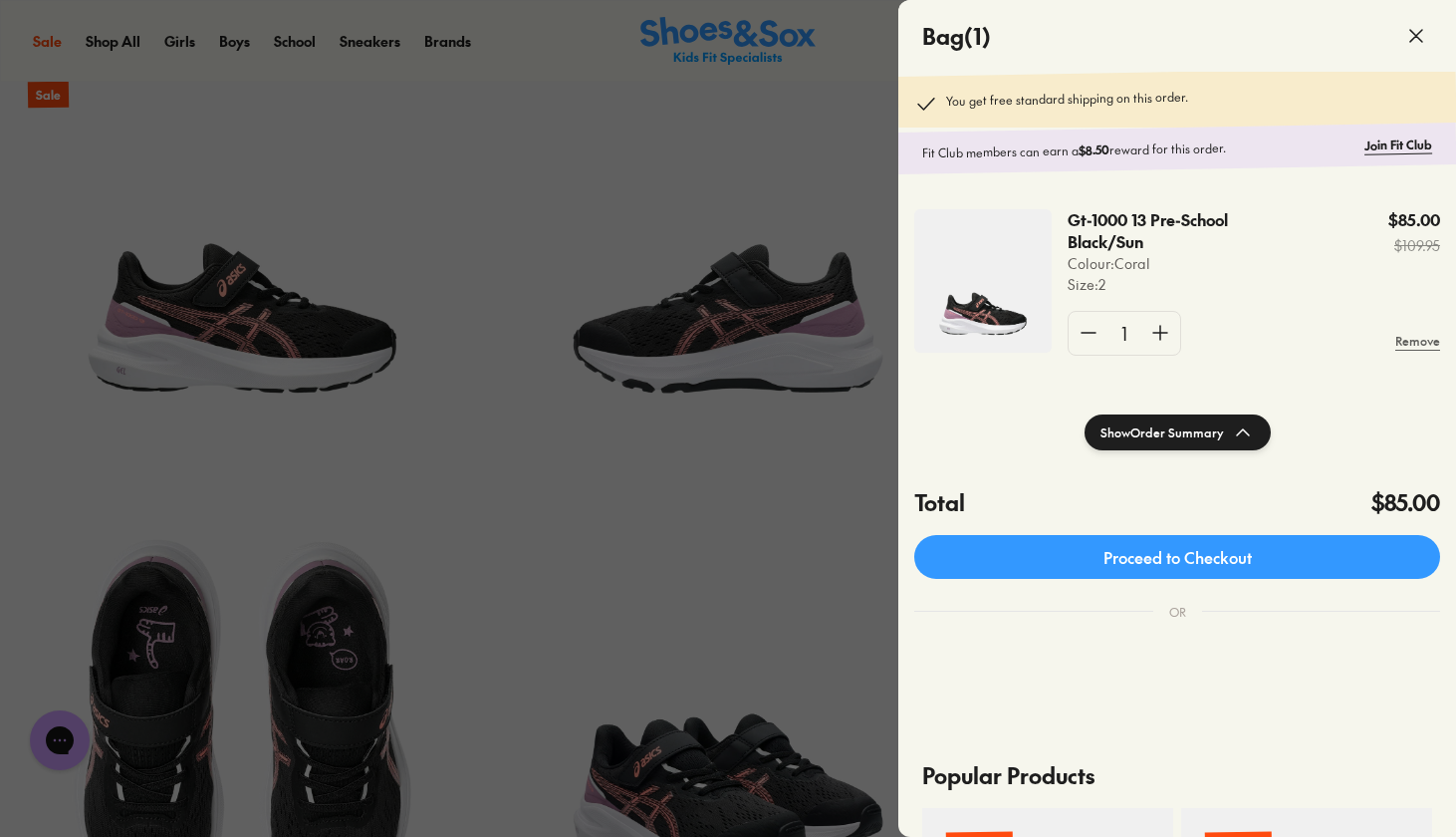 click 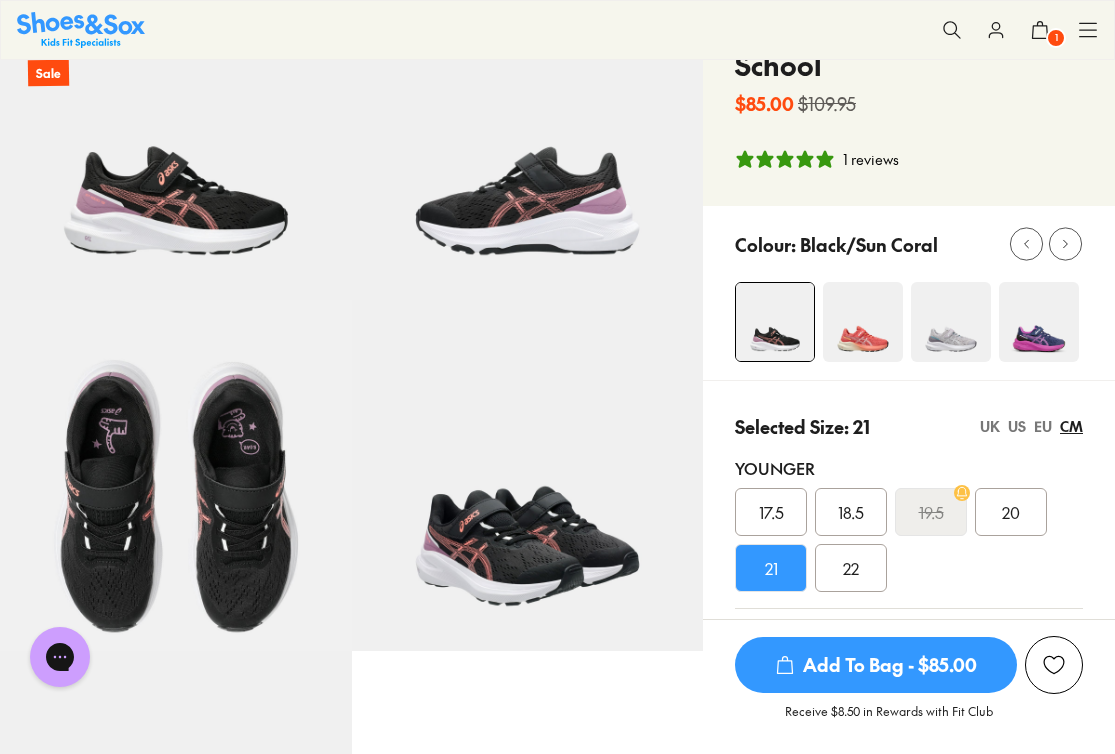 scroll, scrollTop: 139, scrollLeft: 0, axis: vertical 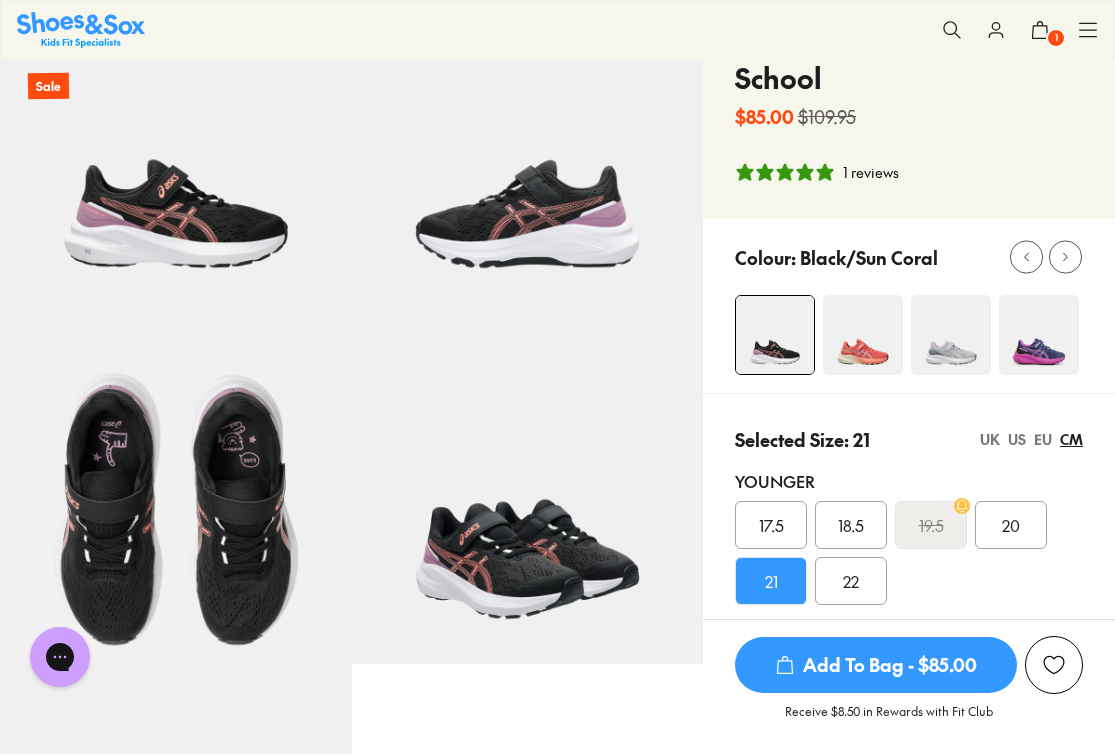 click 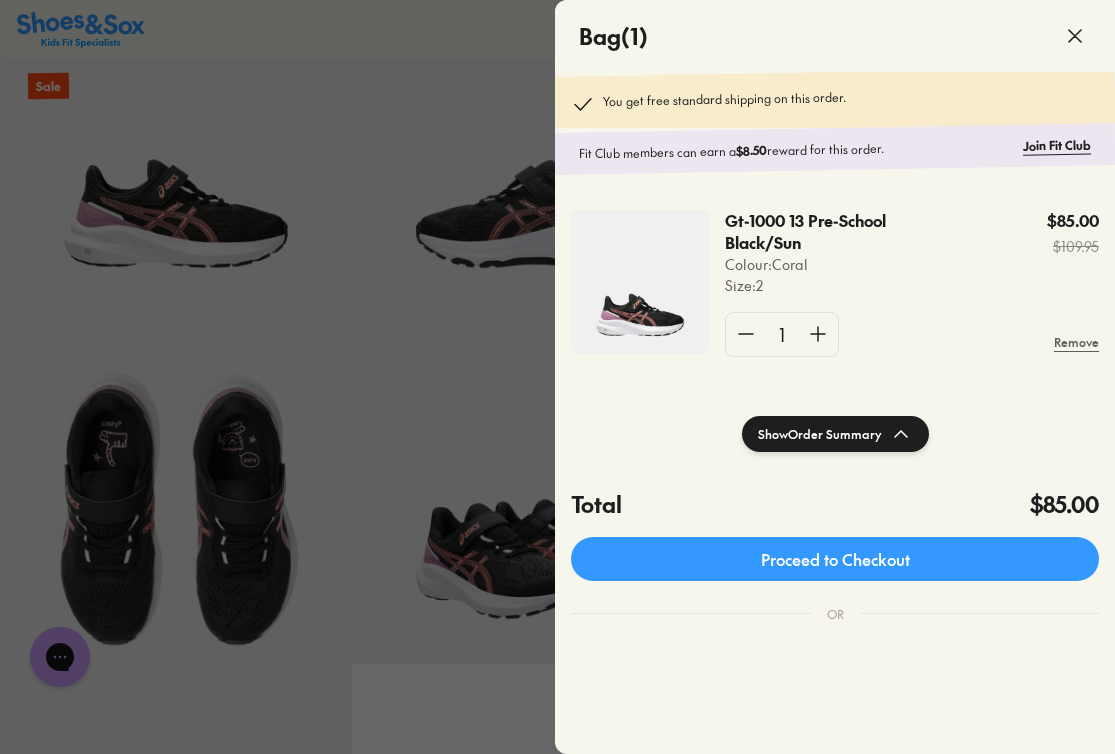 click 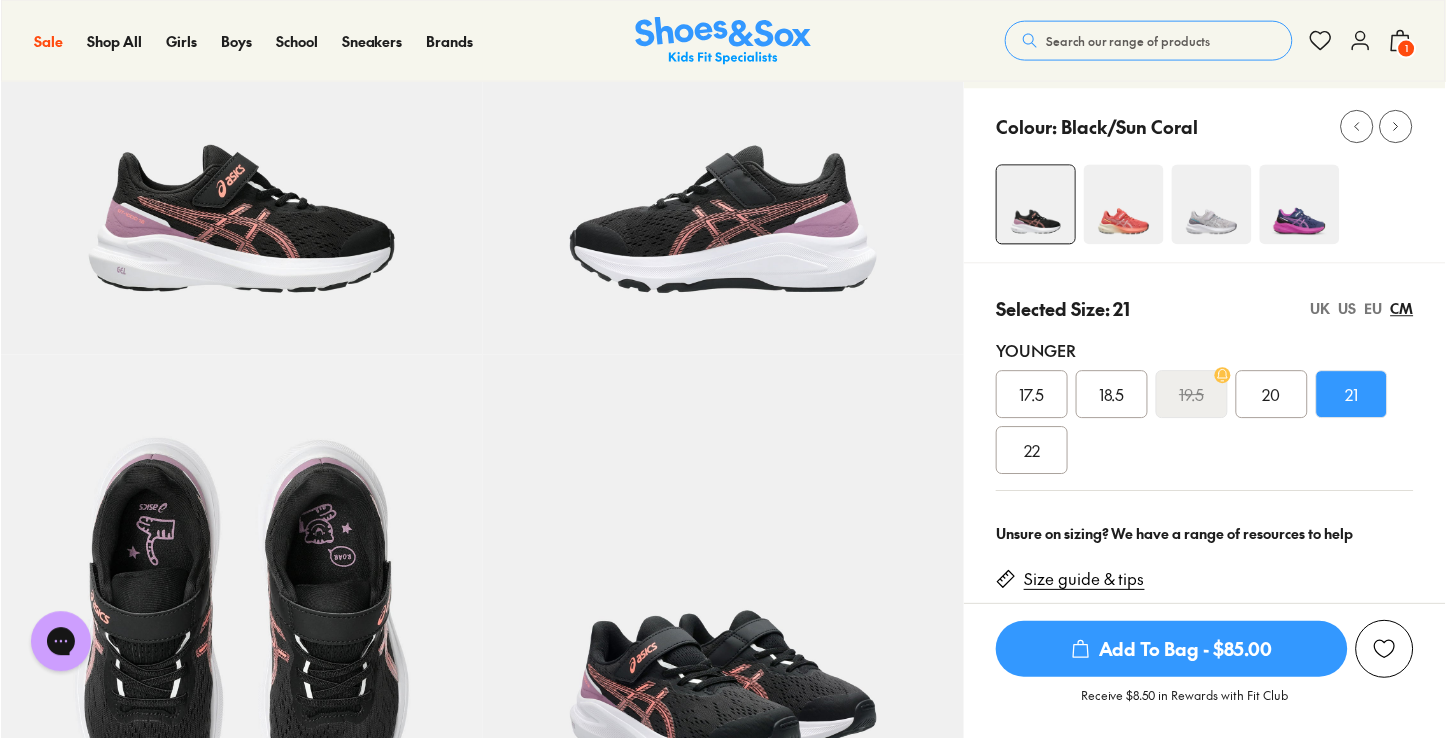 scroll, scrollTop: 219, scrollLeft: 0, axis: vertical 